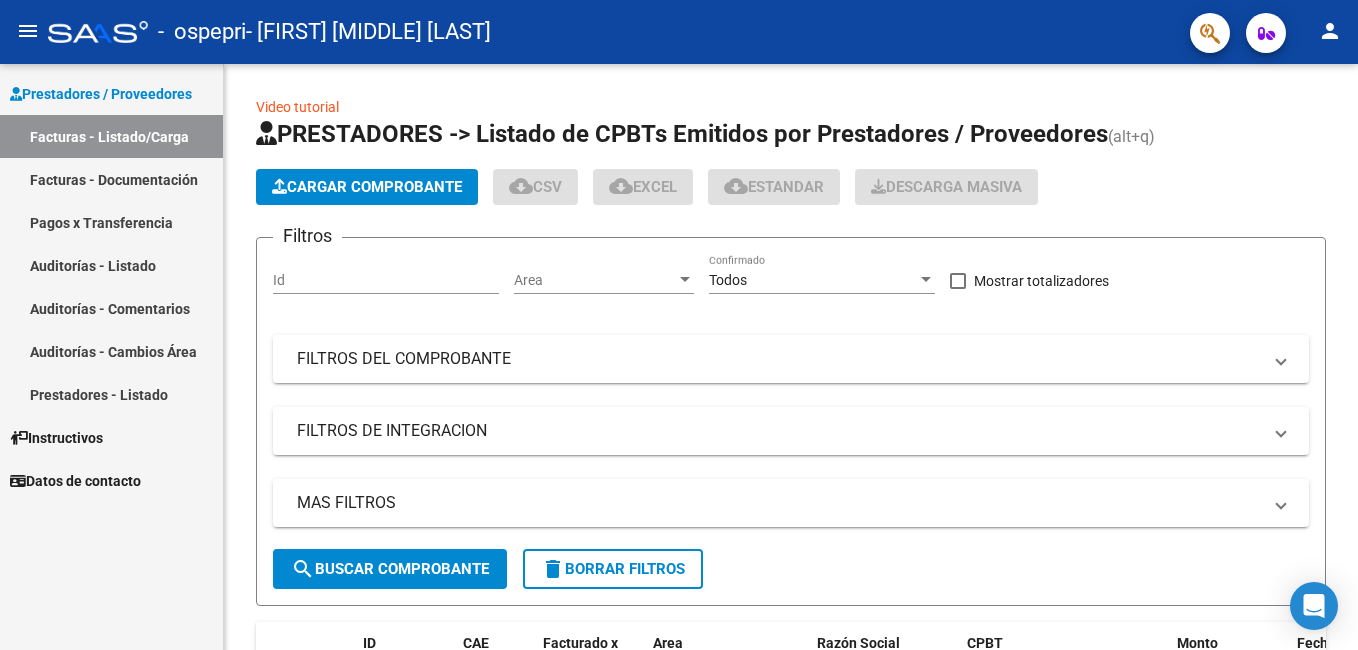 scroll, scrollTop: 0, scrollLeft: 0, axis: both 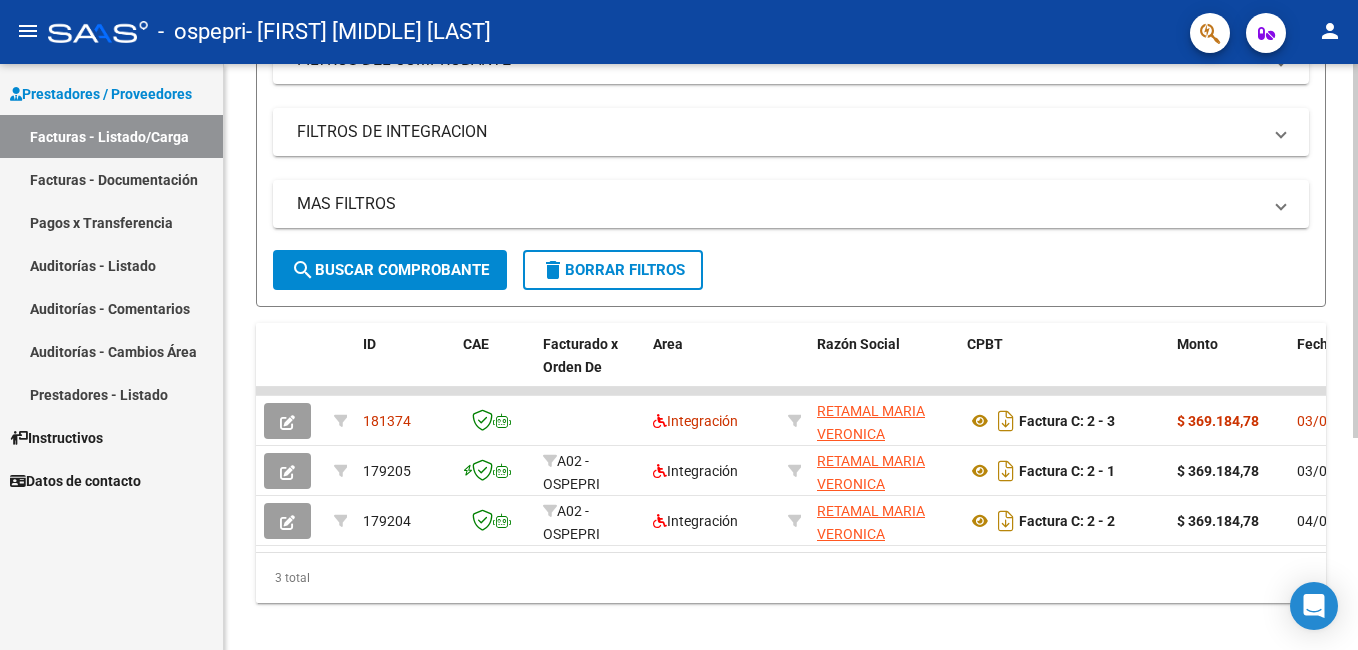 click on "menu -   ospepri   - [FIRST] [MIDDLE] [LAST] person    Prestadores / Proveedores Facturas - Listado/Carga Facturas - Documentación Pagos x Transferencia Auditorías - Listado Auditorías - Comentarios Auditorías - Cambios Área Prestadores - Listado    Instructivos    Datos de contacto  Video tutorial   PRESTADORES -> Listado de CPBTs Emitidos por Prestadores / Proveedores (alt+q)   Cargar Comprobante
cloud_download  CSV  cloud_download  EXCEL  cloud_download  Estandar   Descarga Masiva
Filtros Id Area Area Todos Confirmado   Mostrar totalizadores   FILTROS DEL COMPROBANTE  Comprobante Tipo Comprobante Tipo Start date – End date Fec. Comprobante Desde / Hasta Días Emisión Desde(cant. días) Días Emisión Hasta(cant. días) CUIT / Razón Social Pto. Venta Nro. Comprobante Código SSS CAE Válido CAE Válido Todos Cargado Módulo Hosp. Todos Tiene facturacion Apócrifa Hospital Refes  FILTROS DE INTEGRACION  Período De Prestación Todos Rendido x SSS (dr_envio) Tipo de Registro Todos –" at bounding box center [679, 325] 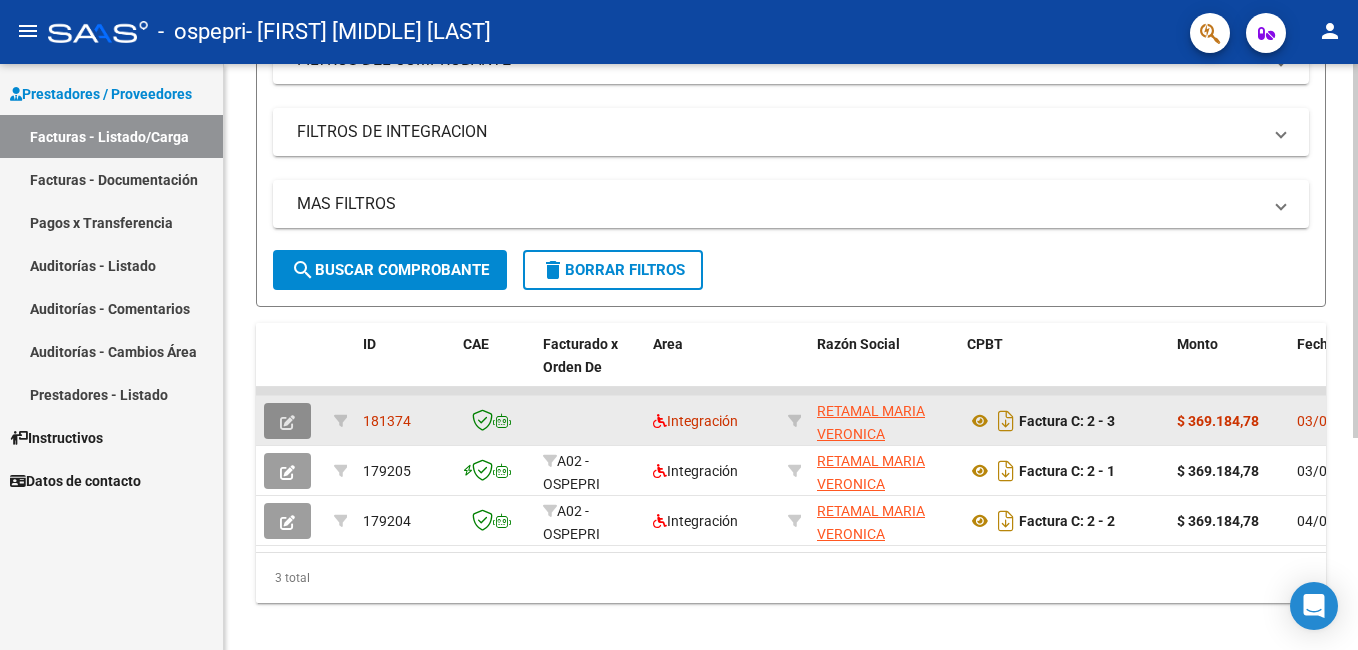 click 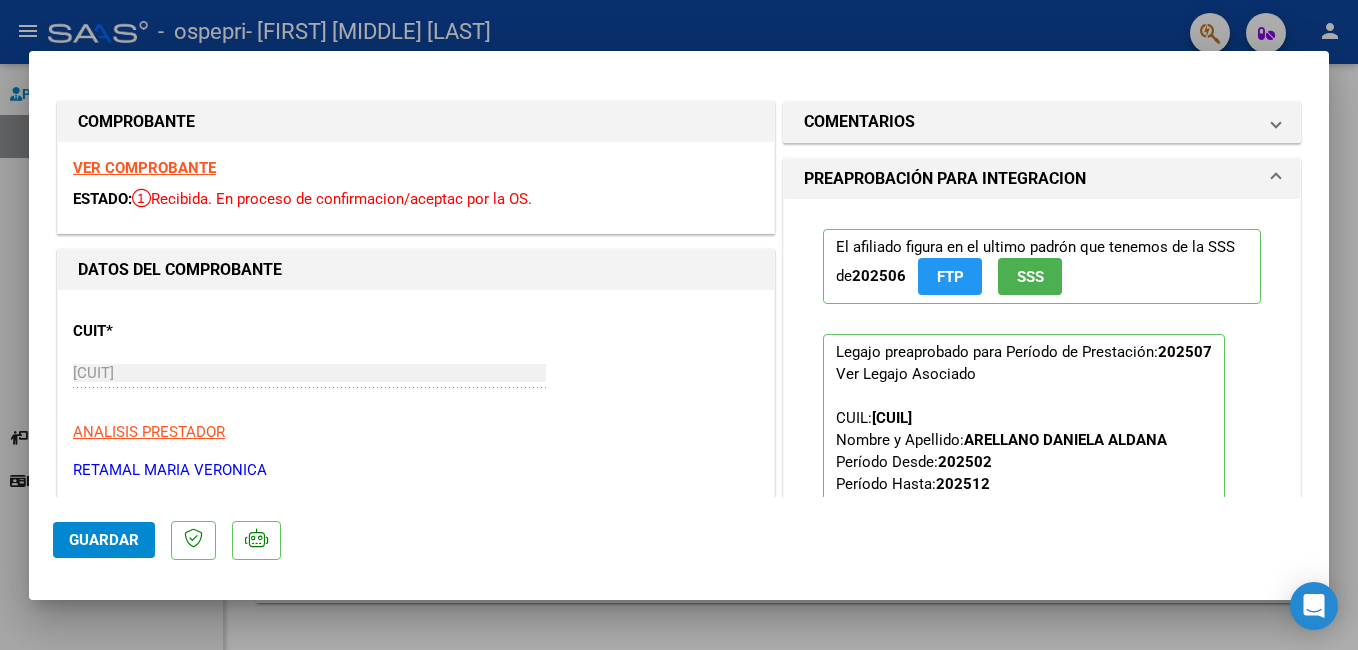 click at bounding box center [1276, 179] 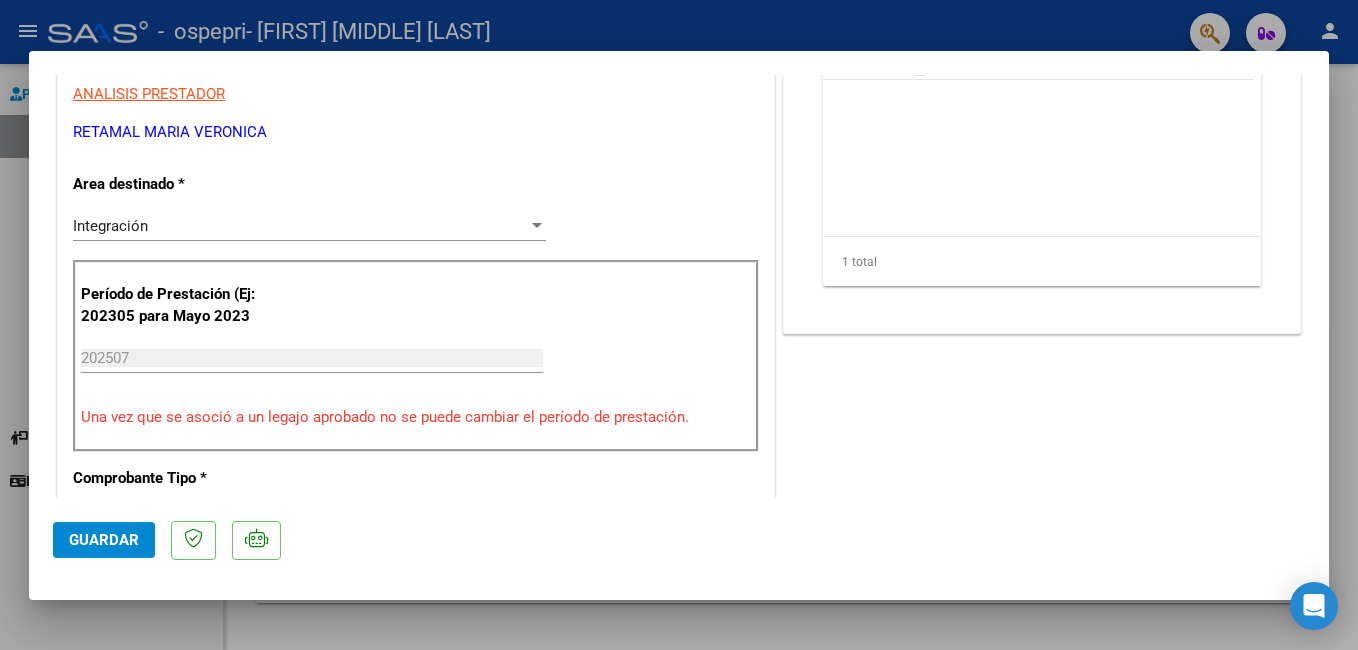 scroll, scrollTop: 348, scrollLeft: 0, axis: vertical 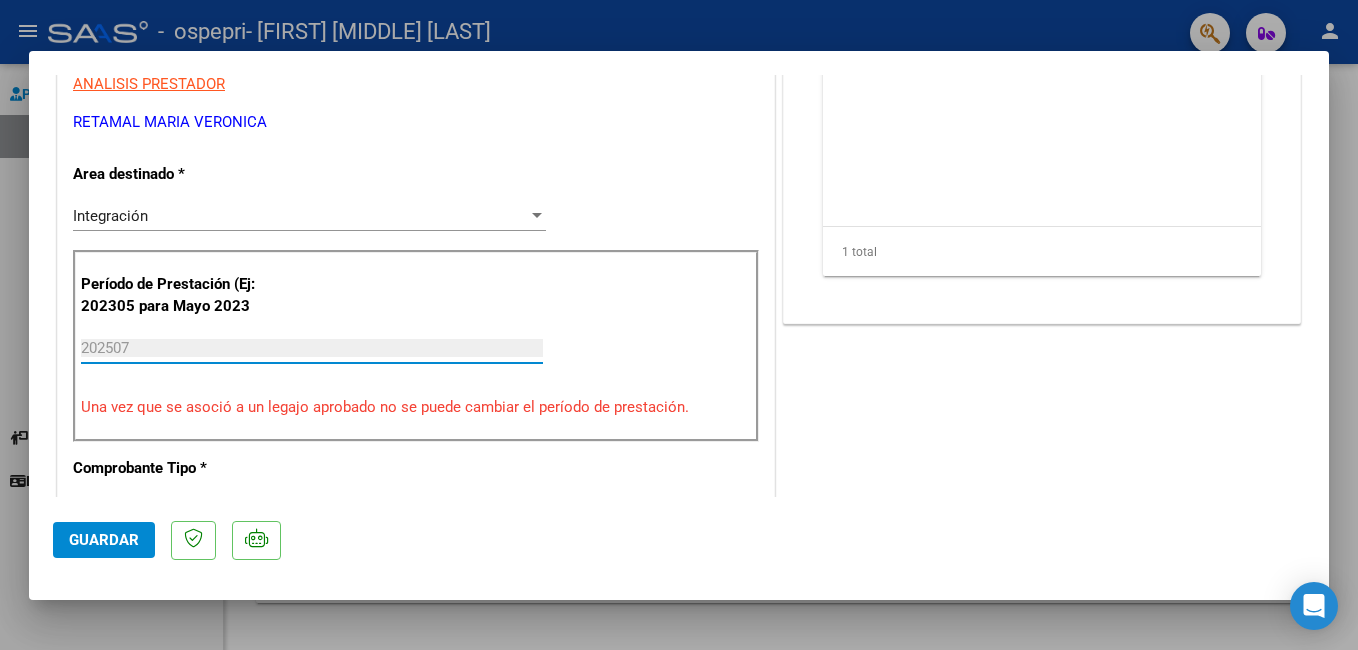 click on "202507" at bounding box center [312, 348] 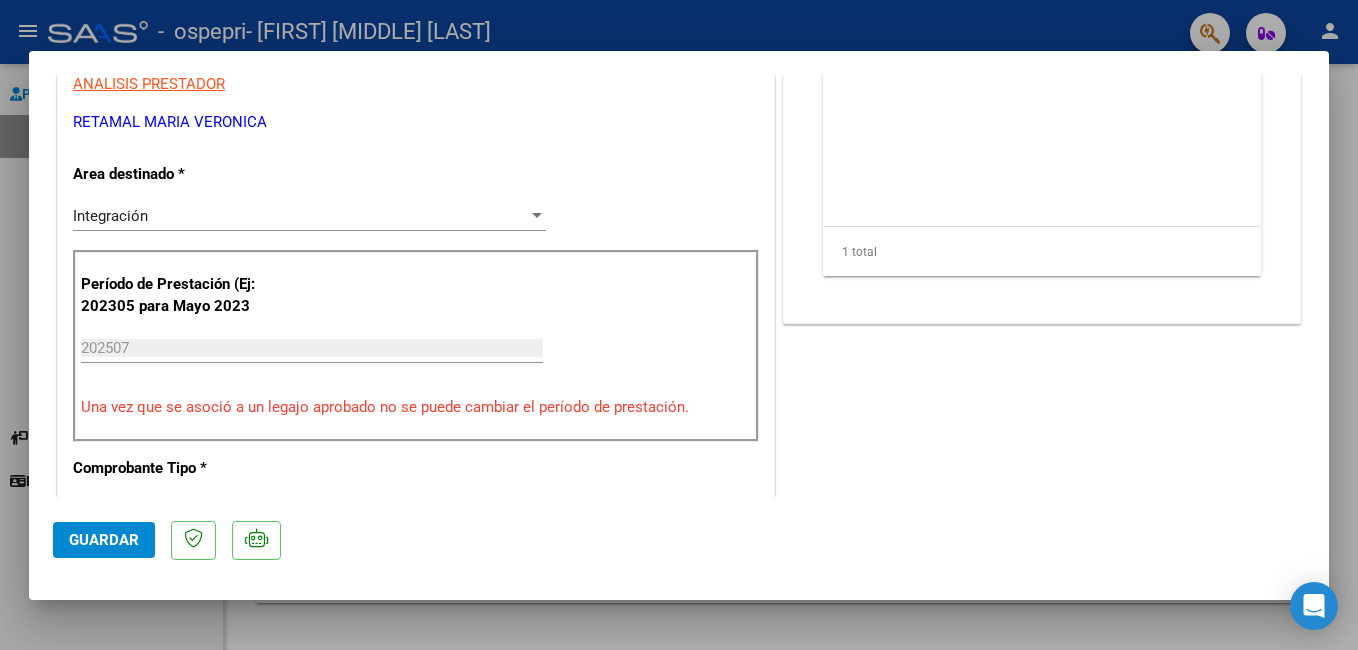 click on "202507 Ingrese el Período de Prestación como indica el ejemplo" at bounding box center [312, 348] 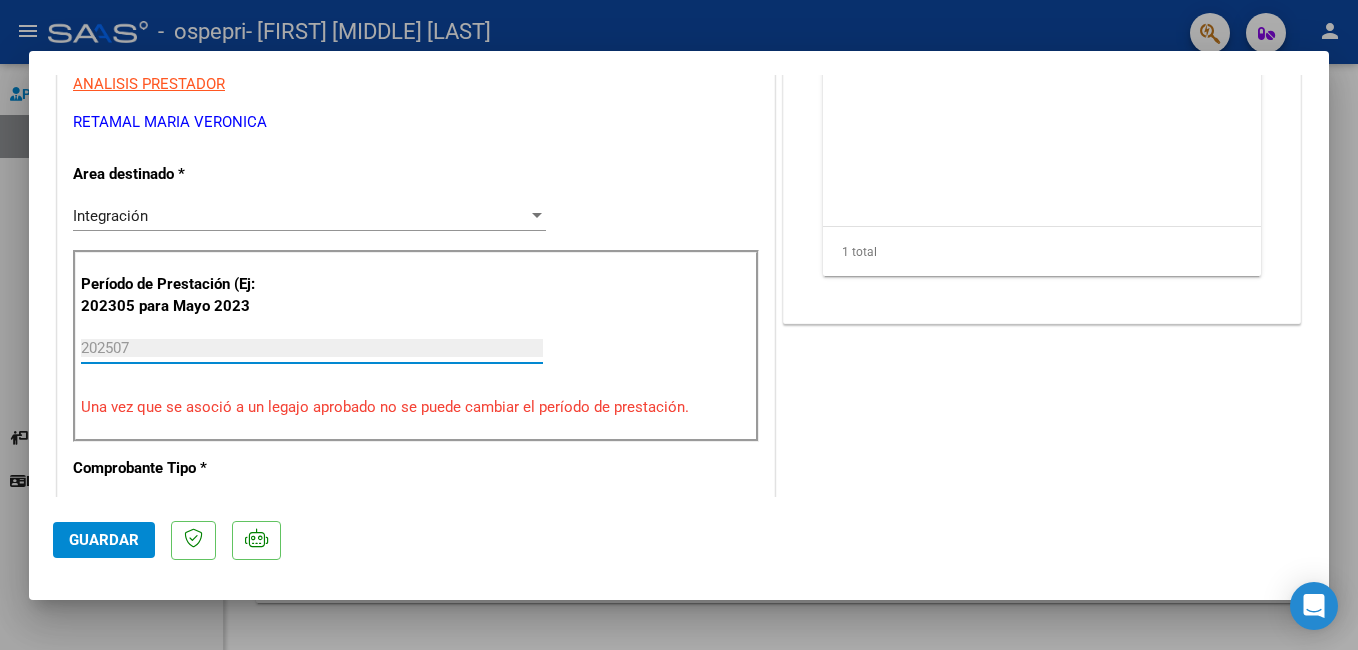 click on "202507" at bounding box center (312, 348) 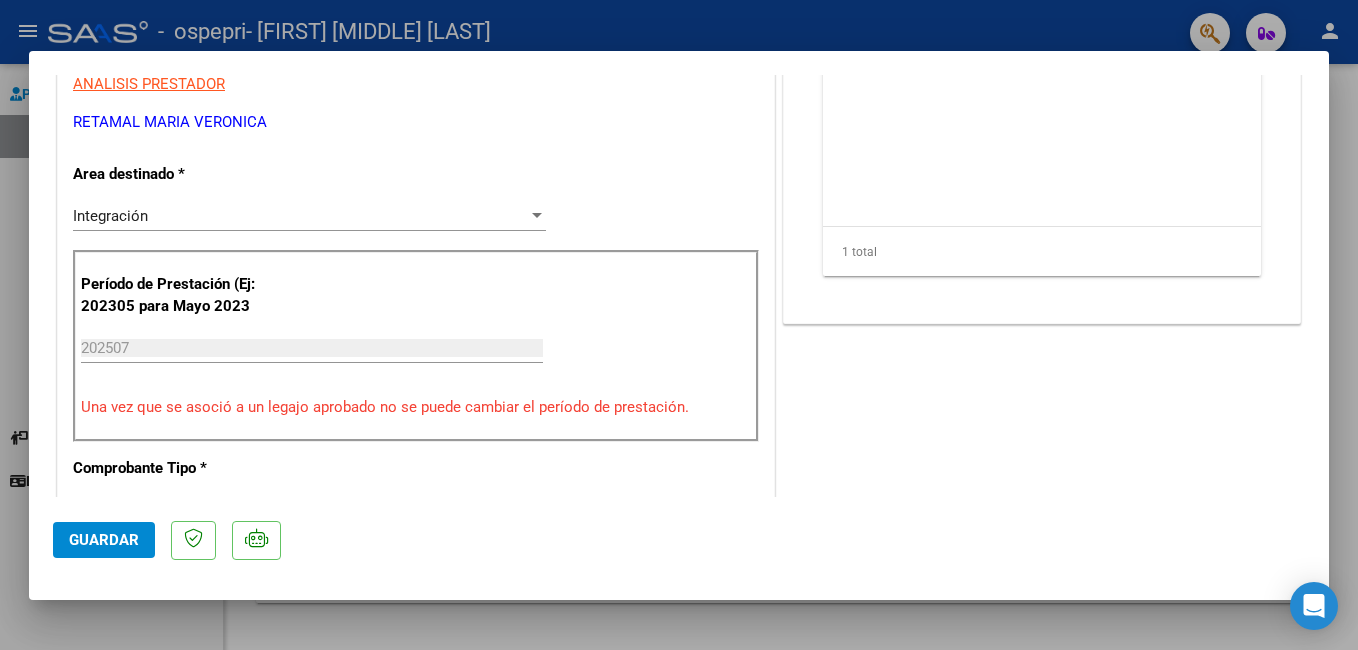 click on "Una vez que se asoció a un legajo aprobado no se puede cambiar el período de prestación." at bounding box center [416, 407] 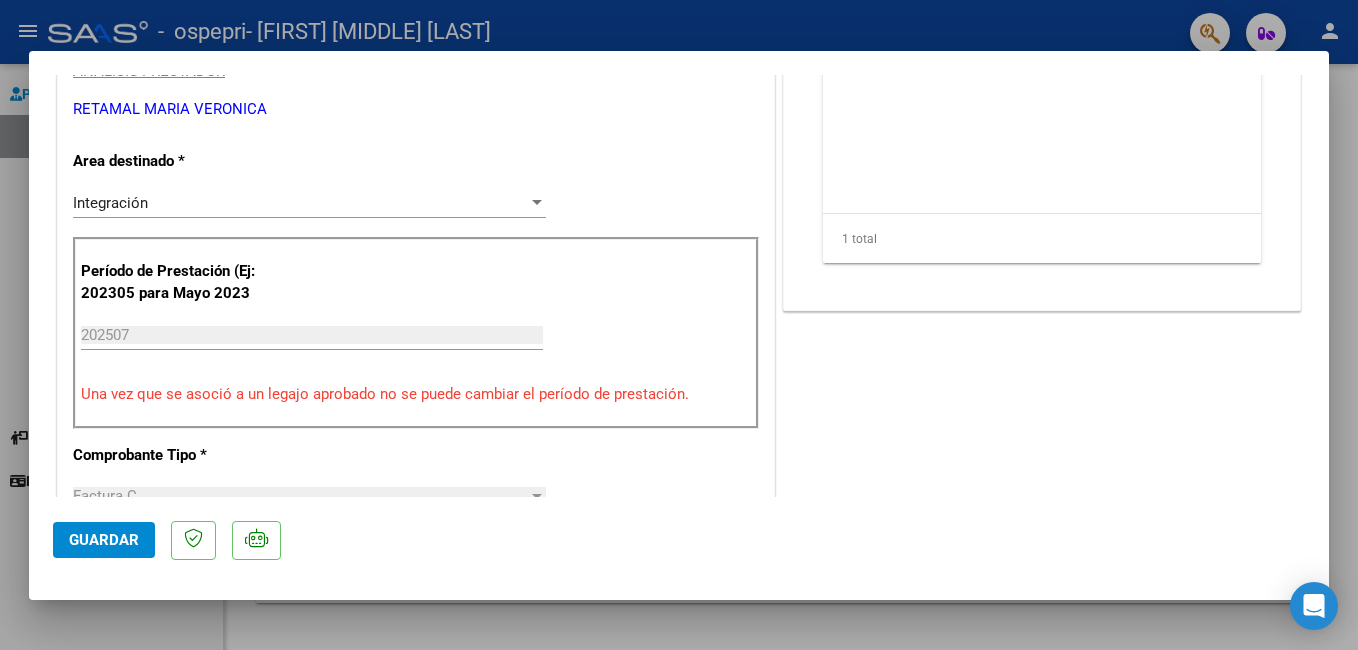 scroll, scrollTop: 0, scrollLeft: 0, axis: both 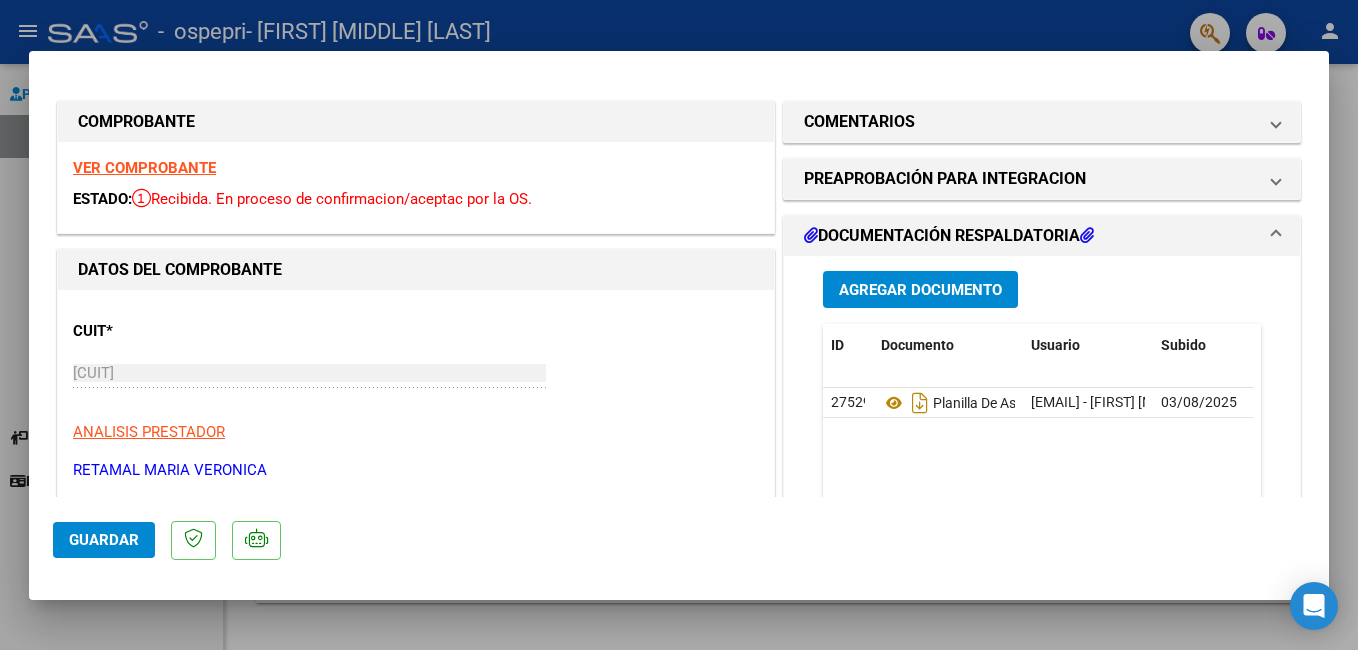 click on "VER COMPROBANTE" at bounding box center [144, 168] 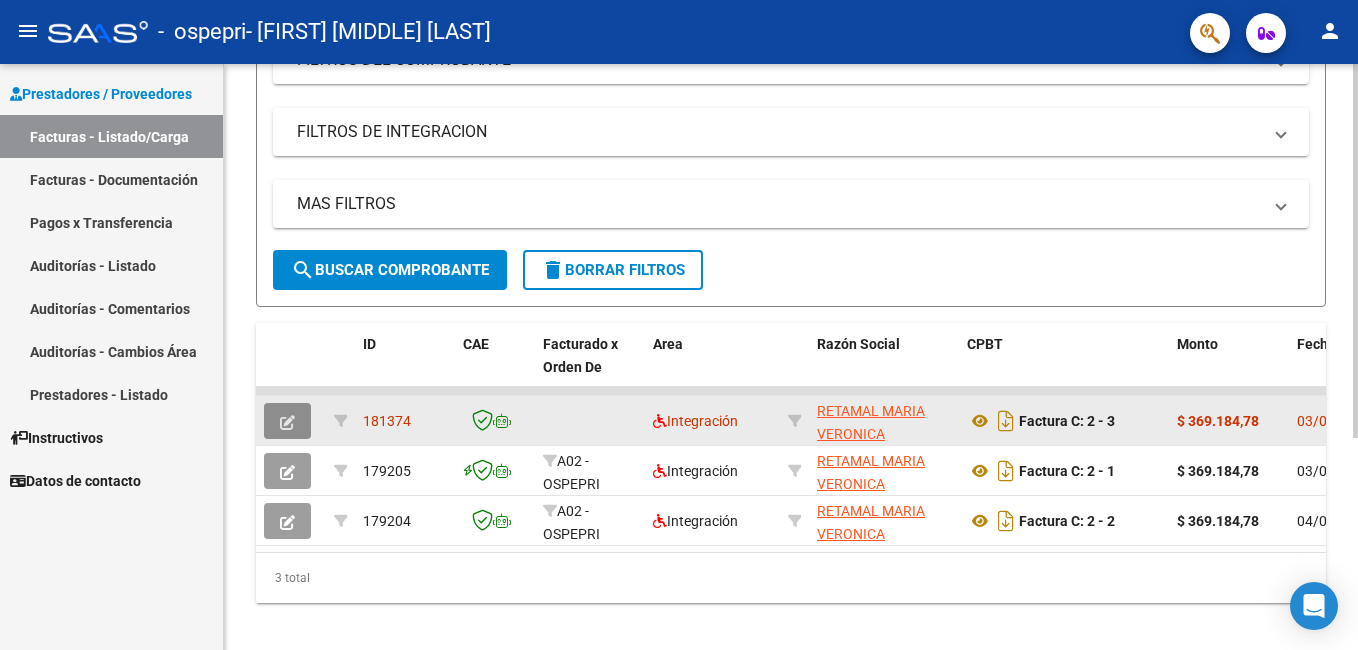click 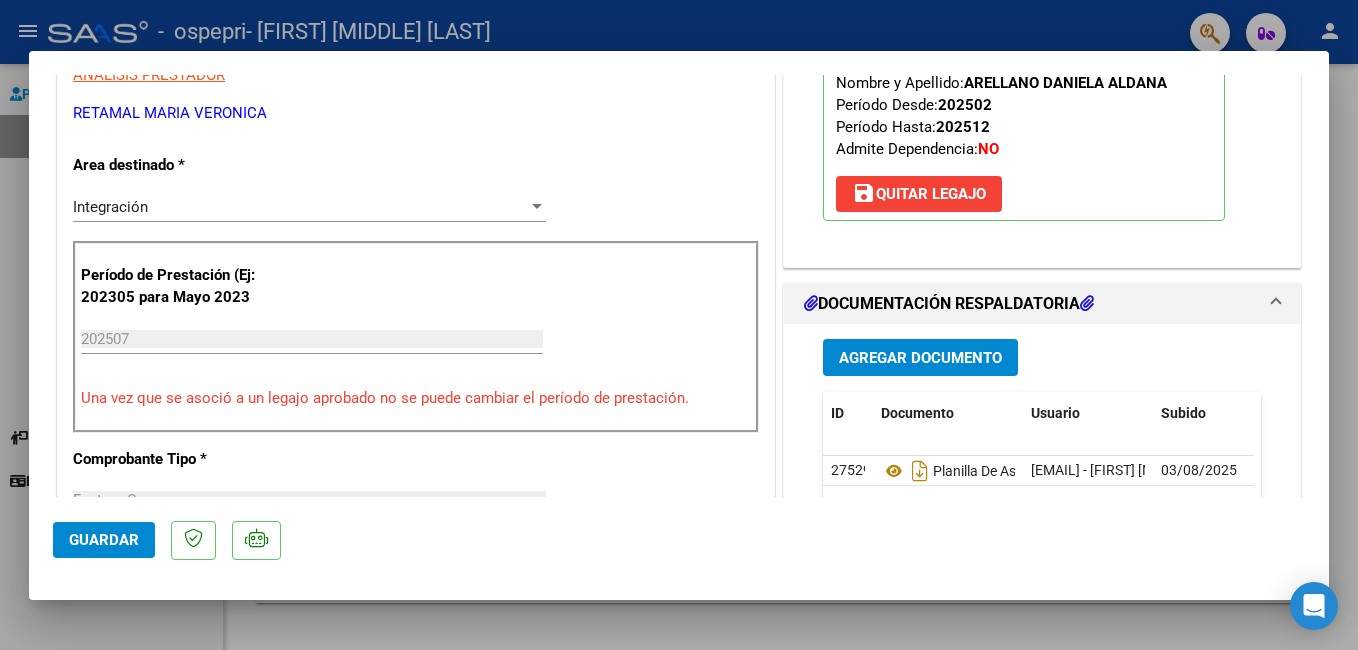 scroll, scrollTop: 370, scrollLeft: 0, axis: vertical 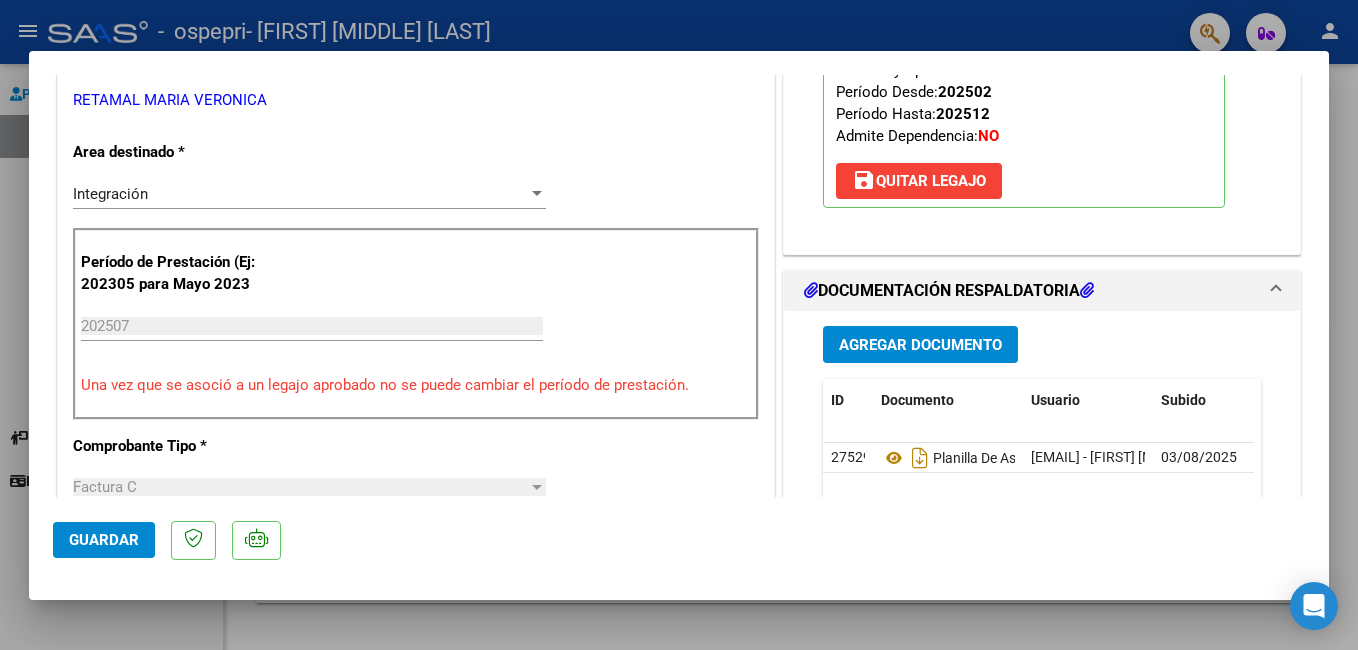 click on "202507" at bounding box center [312, 326] 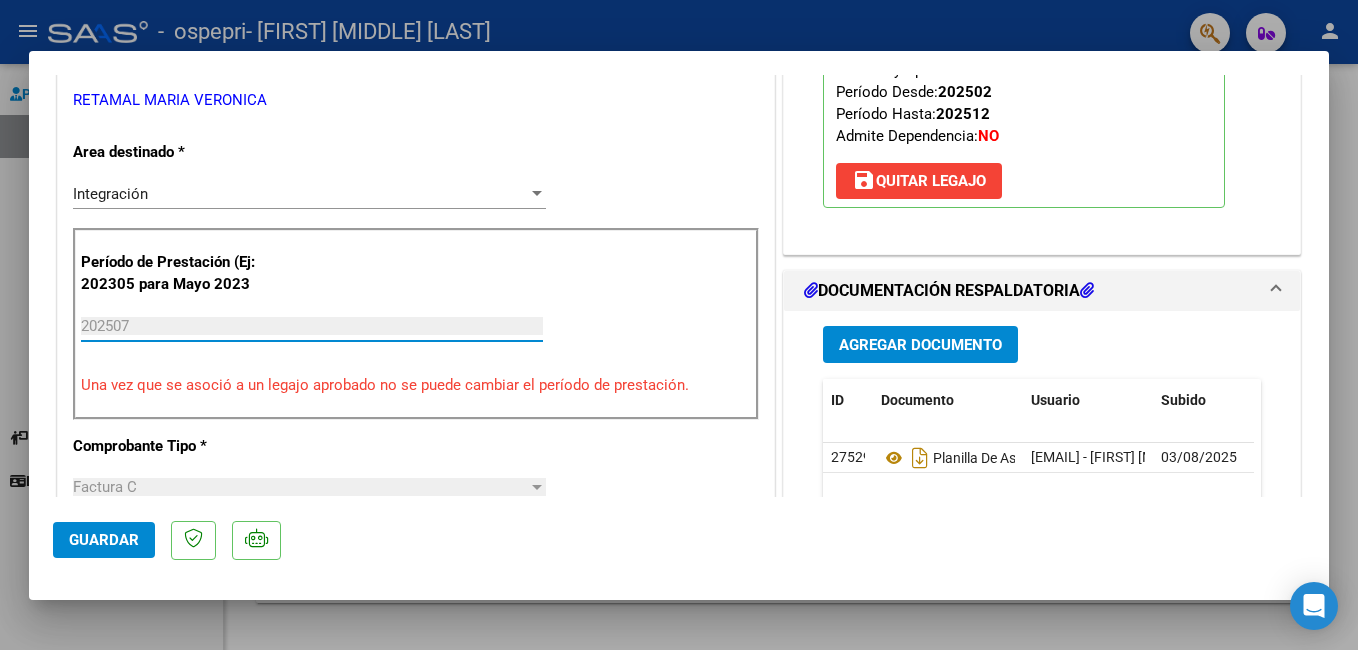 click on "202507" at bounding box center (312, 326) 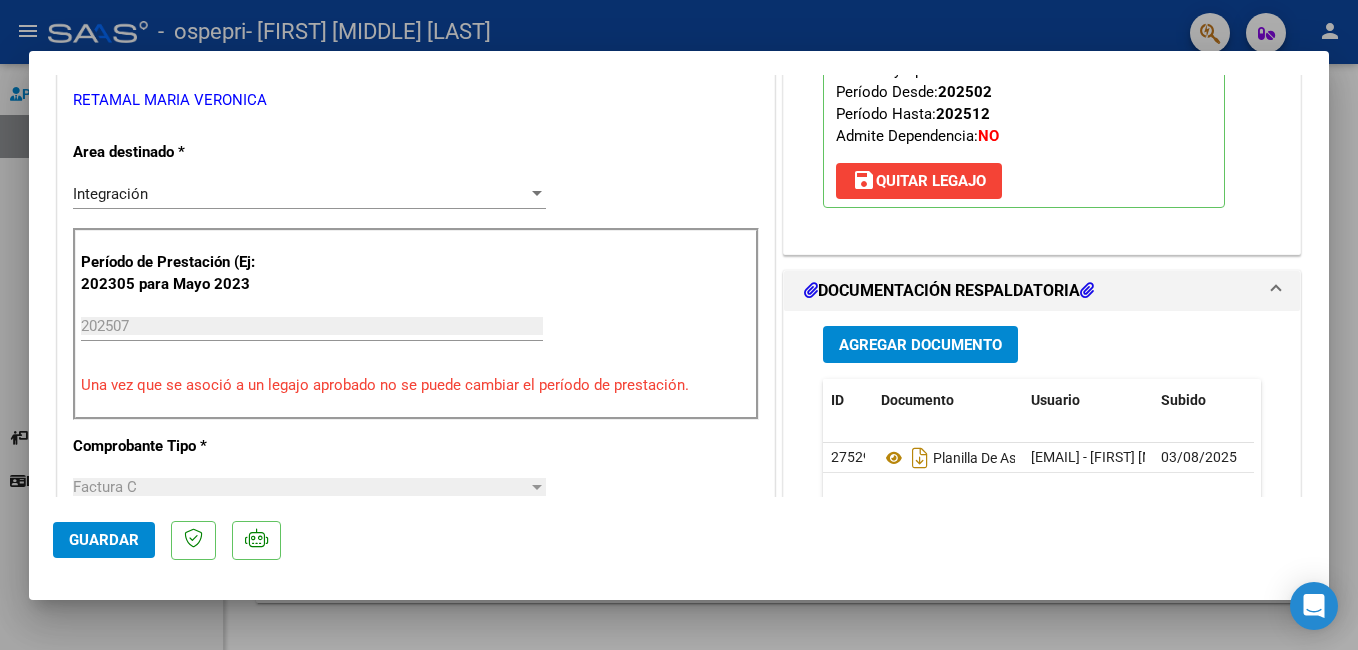 click 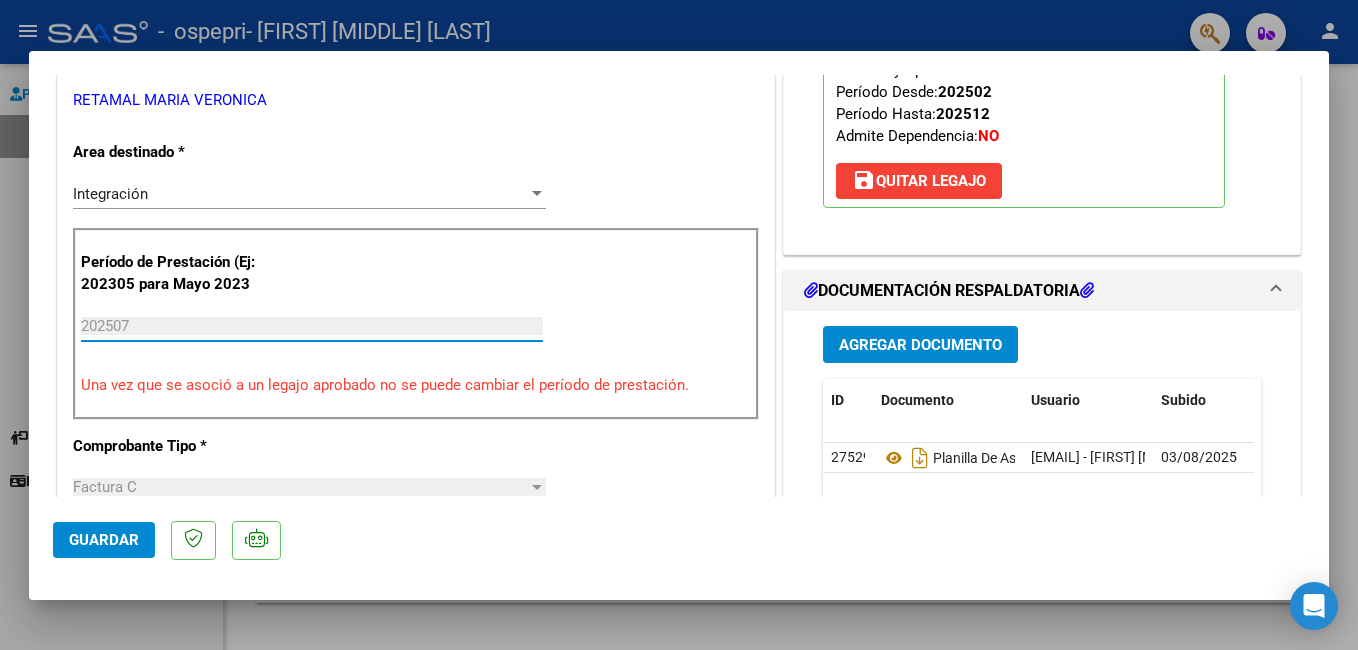 click on "202507" at bounding box center [312, 326] 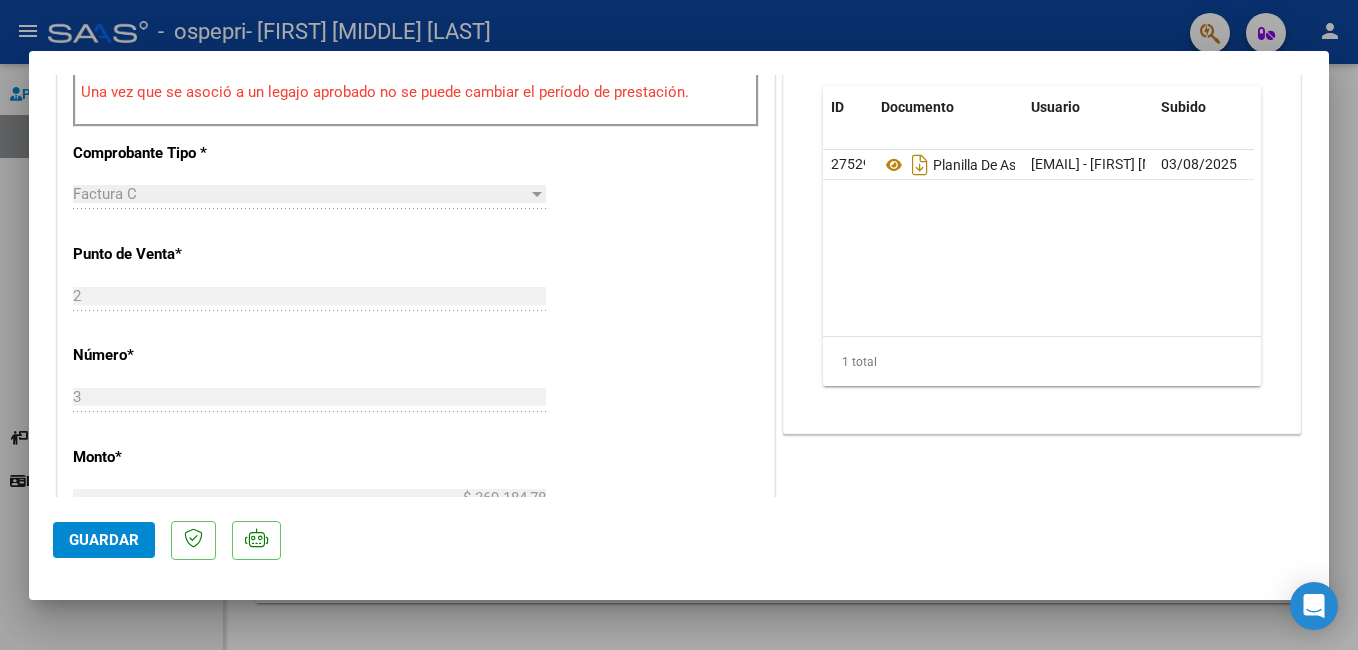 scroll, scrollTop: 0, scrollLeft: 0, axis: both 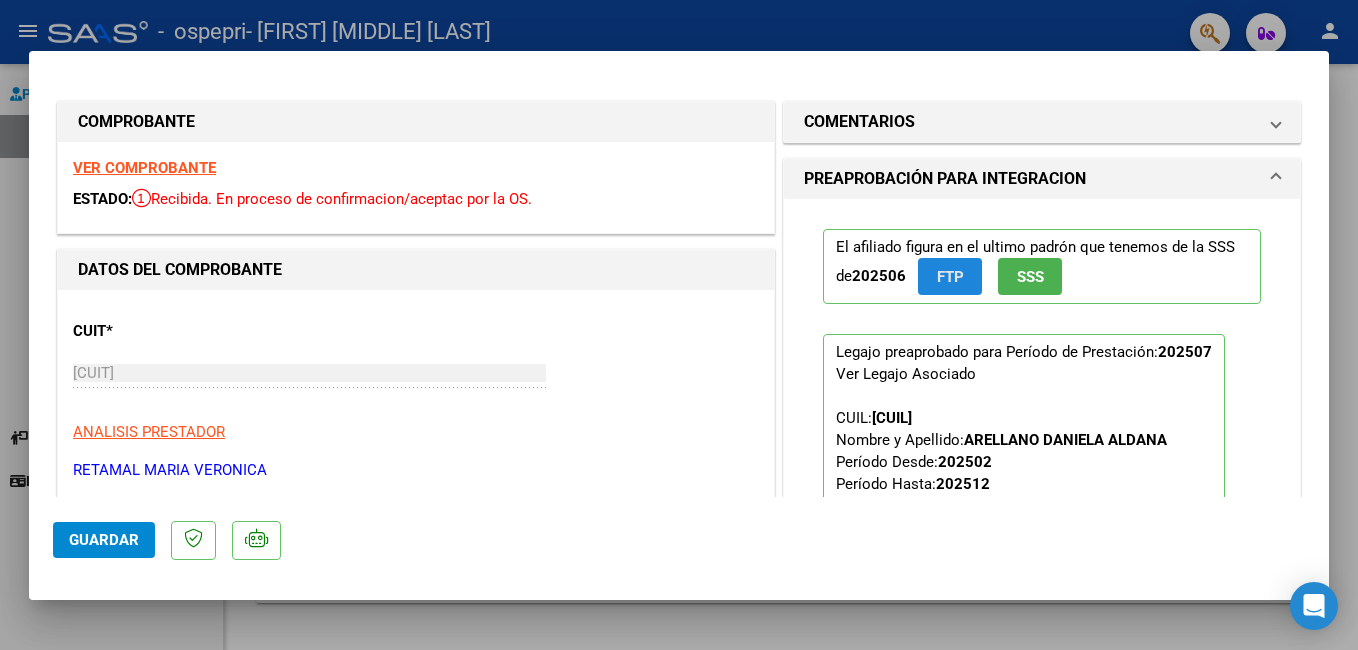 click on "FTP" at bounding box center (950, 276) 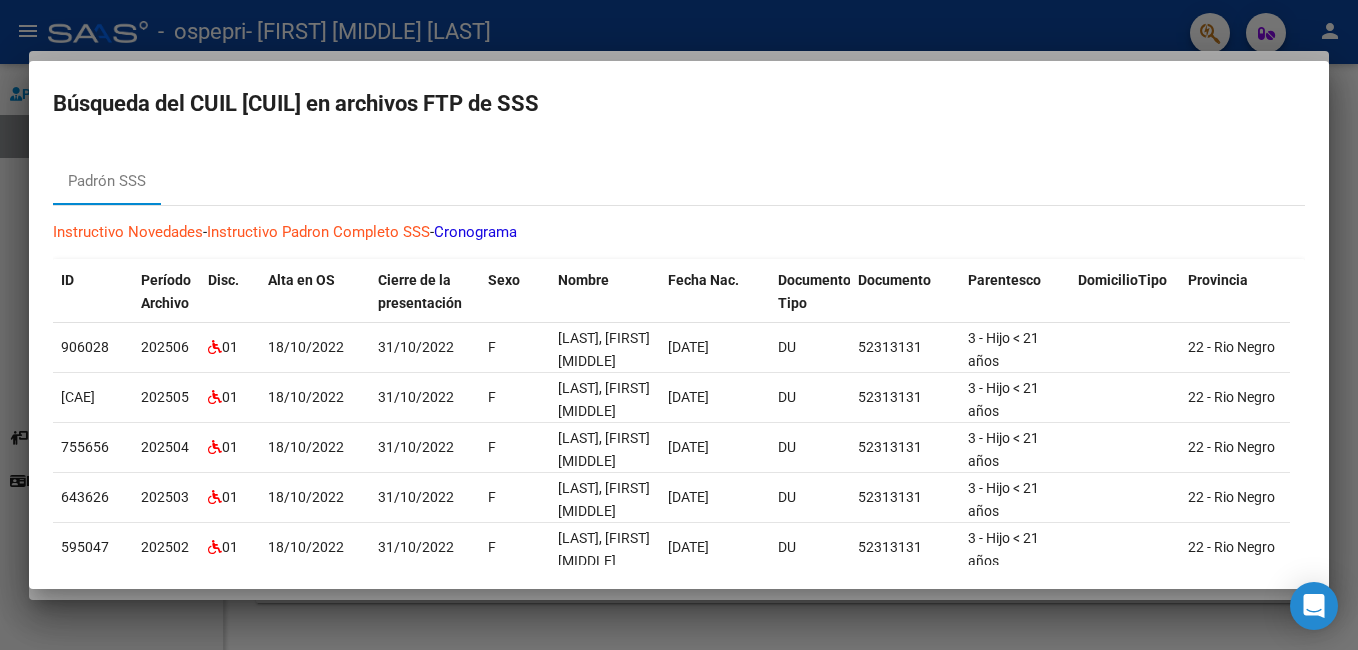 scroll, scrollTop: 0, scrollLeft: 0, axis: both 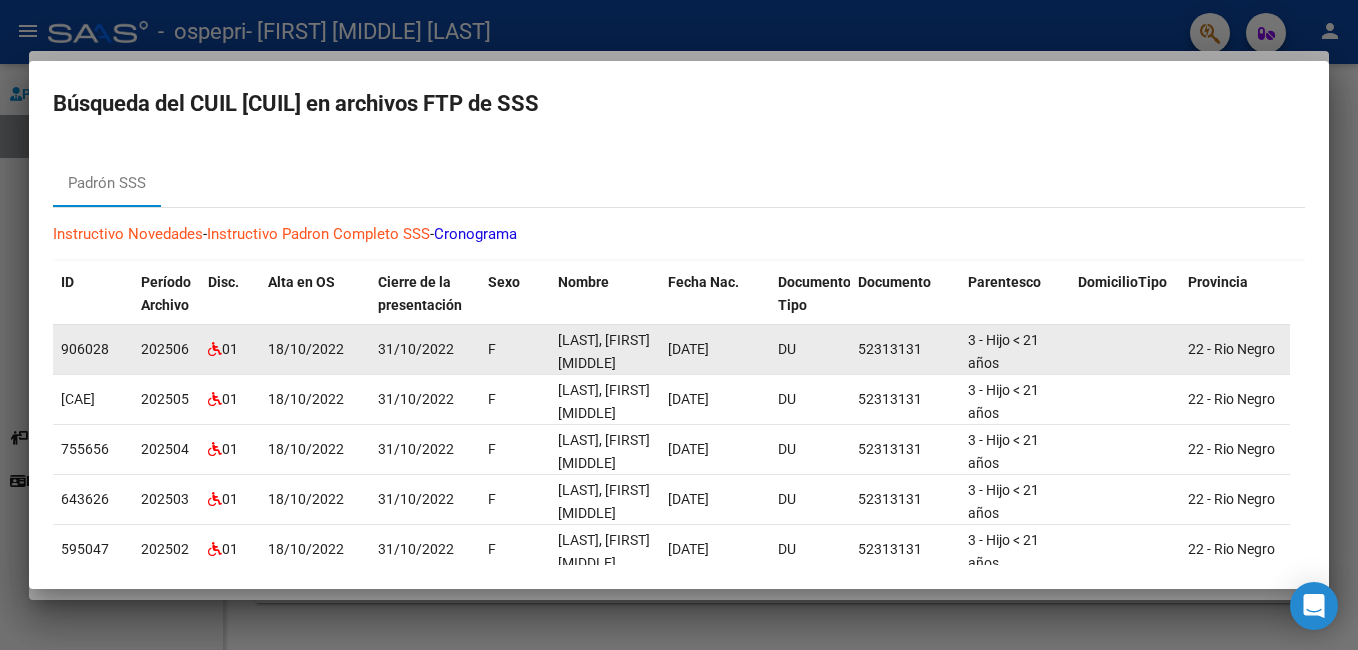 click on "202506" 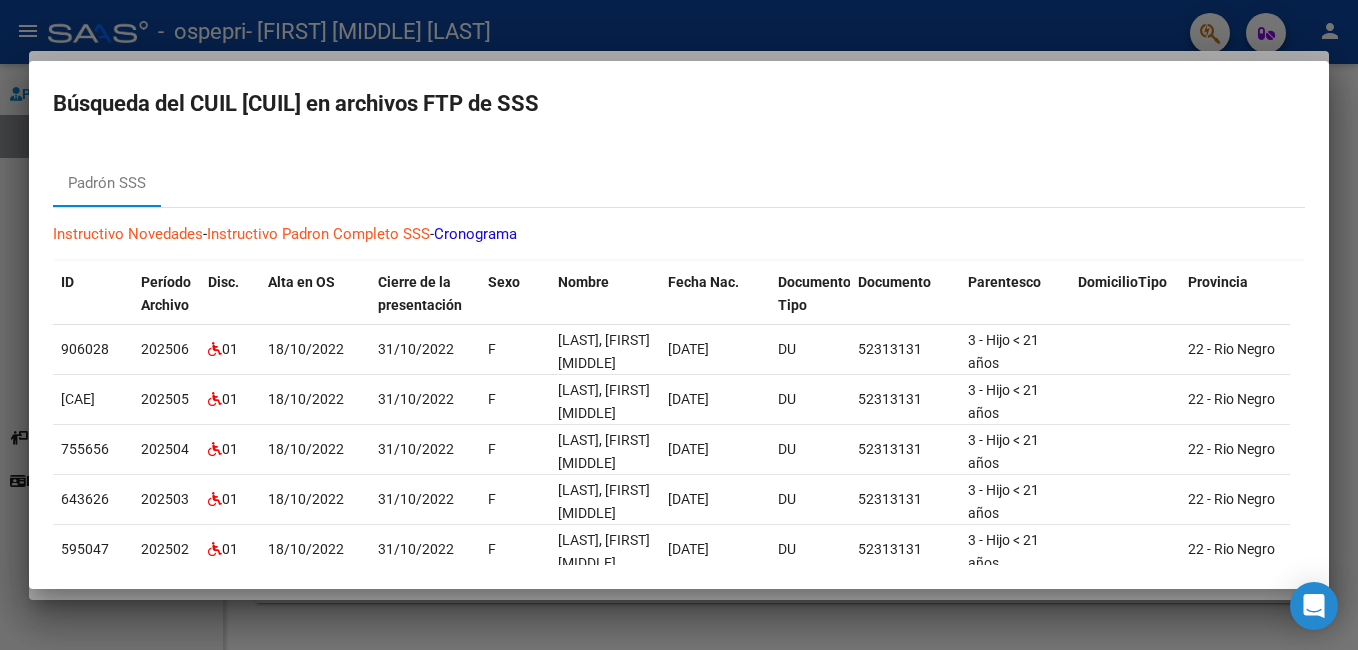 drag, startPoint x: 723, startPoint y: 172, endPoint x: 623, endPoint y: 170, distance: 100.02 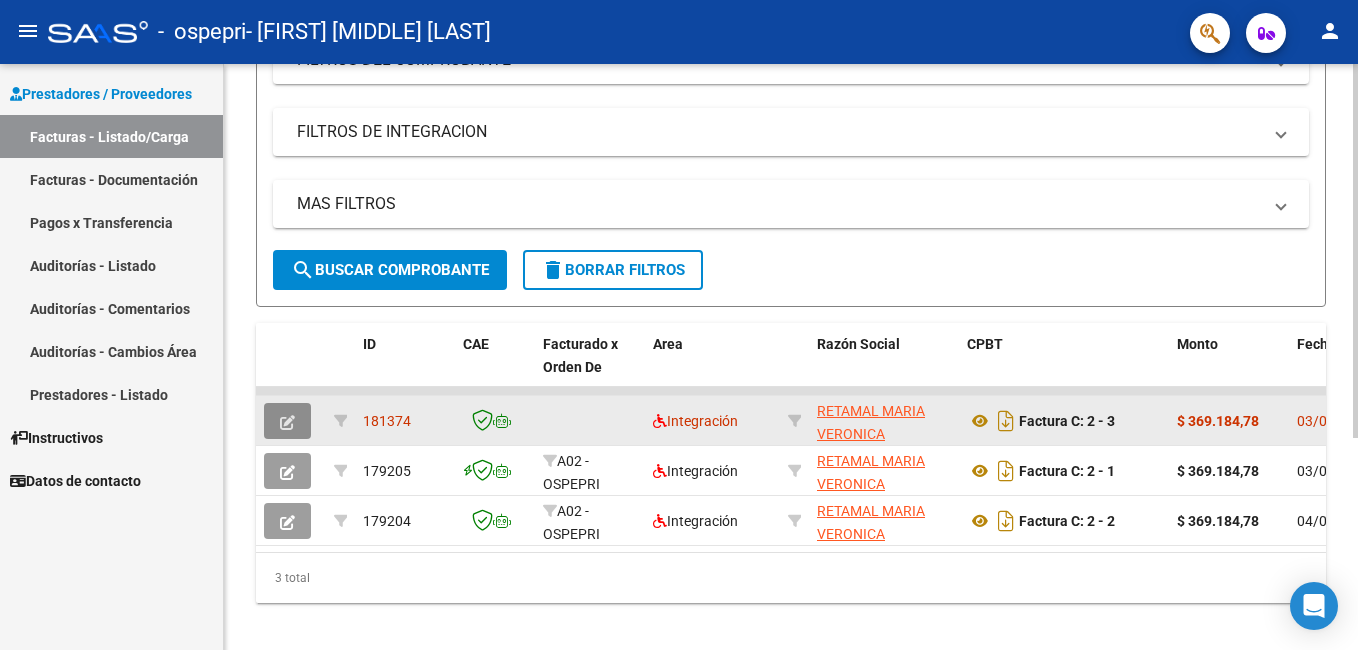 click 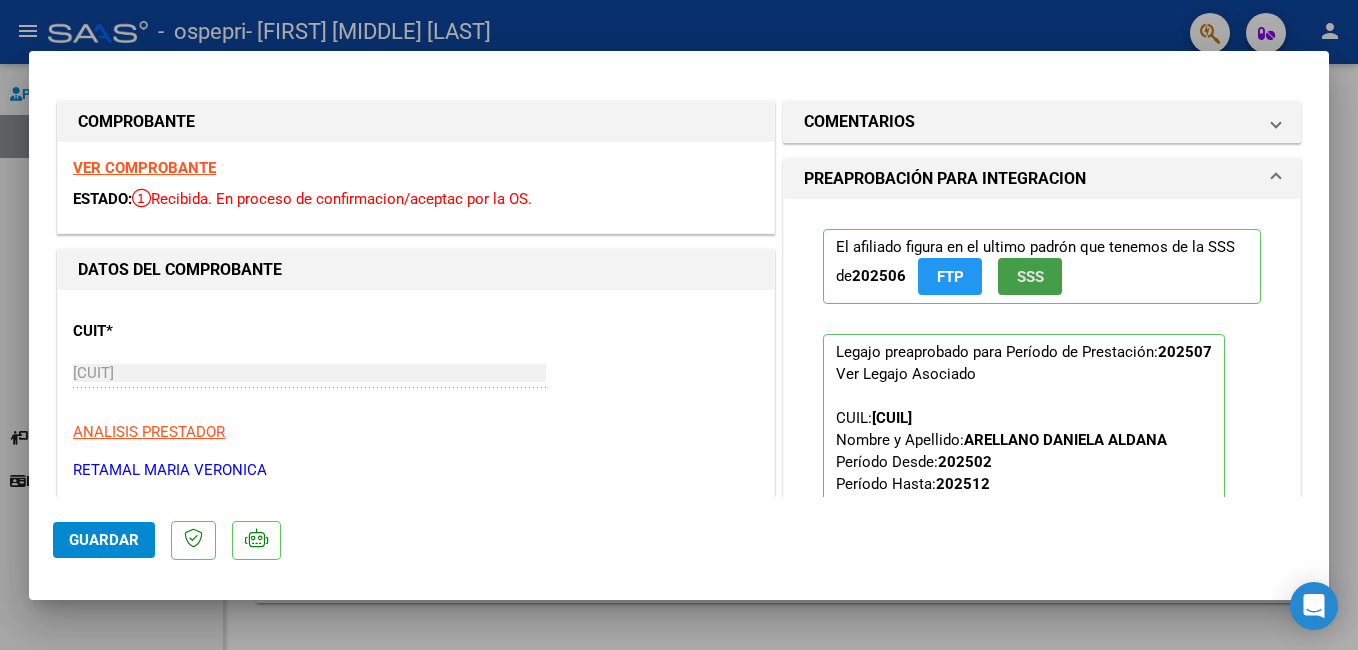 click on "SSS" 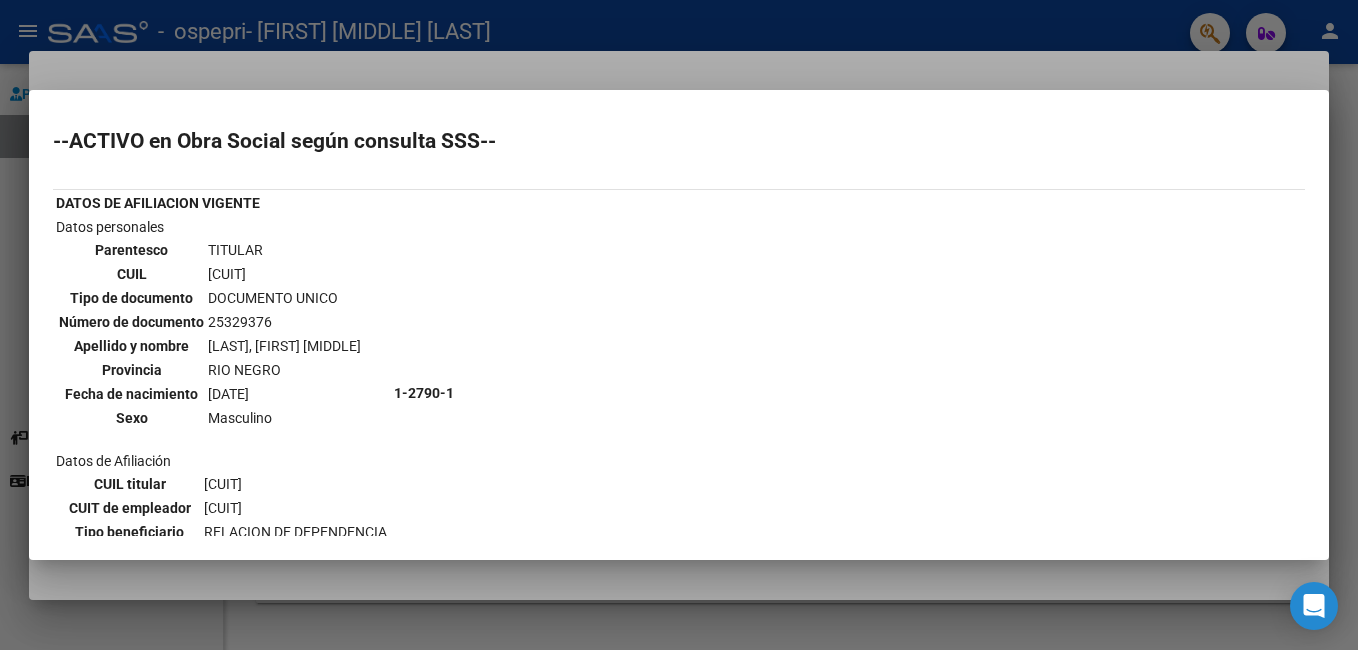 click at bounding box center [679, 325] 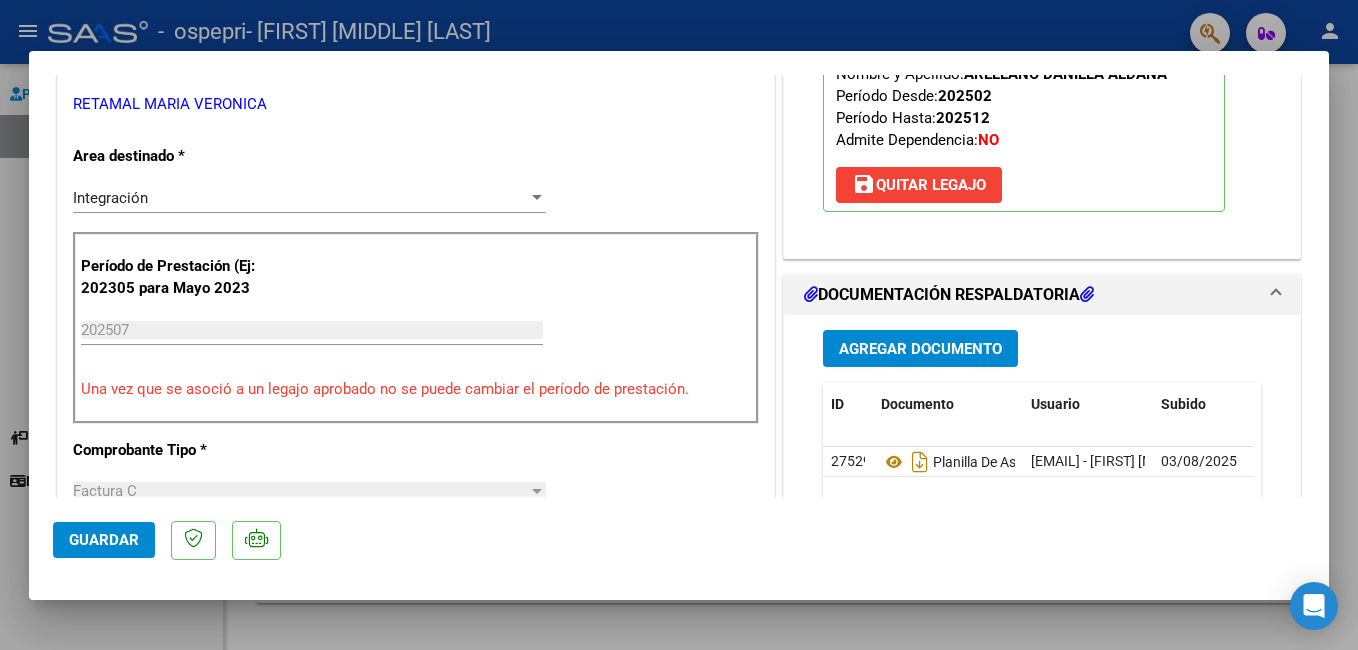 scroll, scrollTop: 370, scrollLeft: 0, axis: vertical 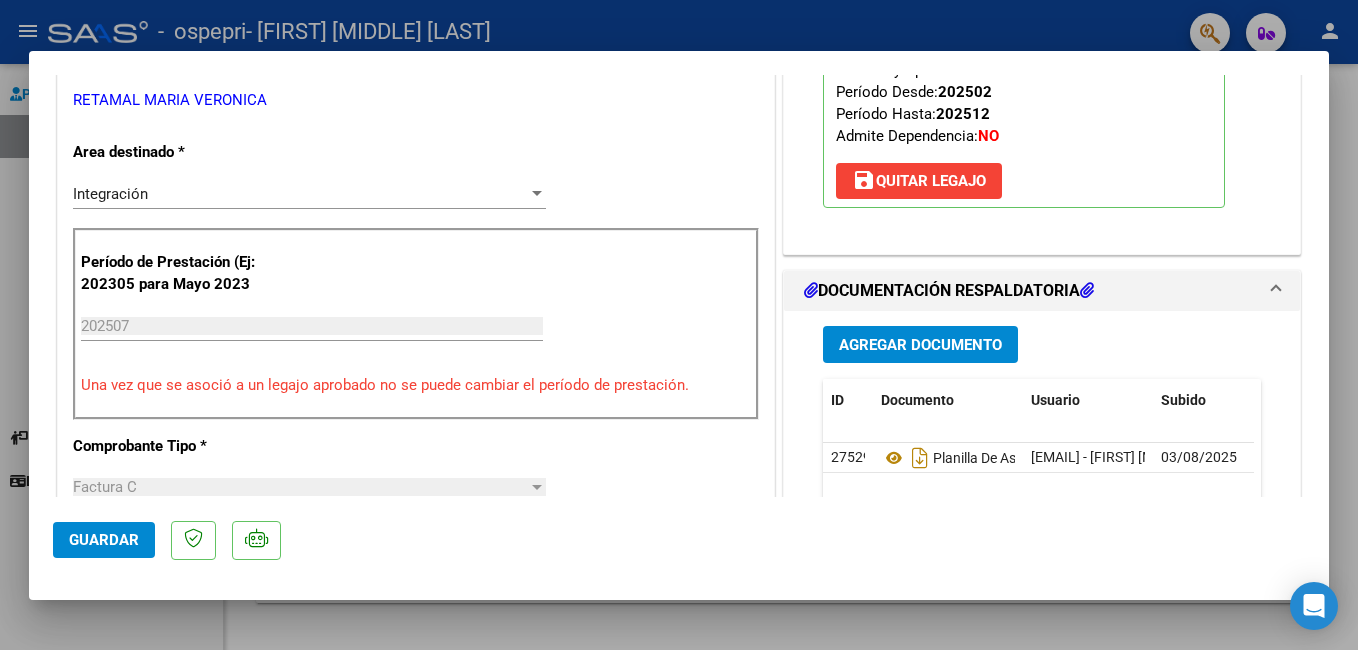 click on "Integración Seleccionar Area" at bounding box center [309, 194] 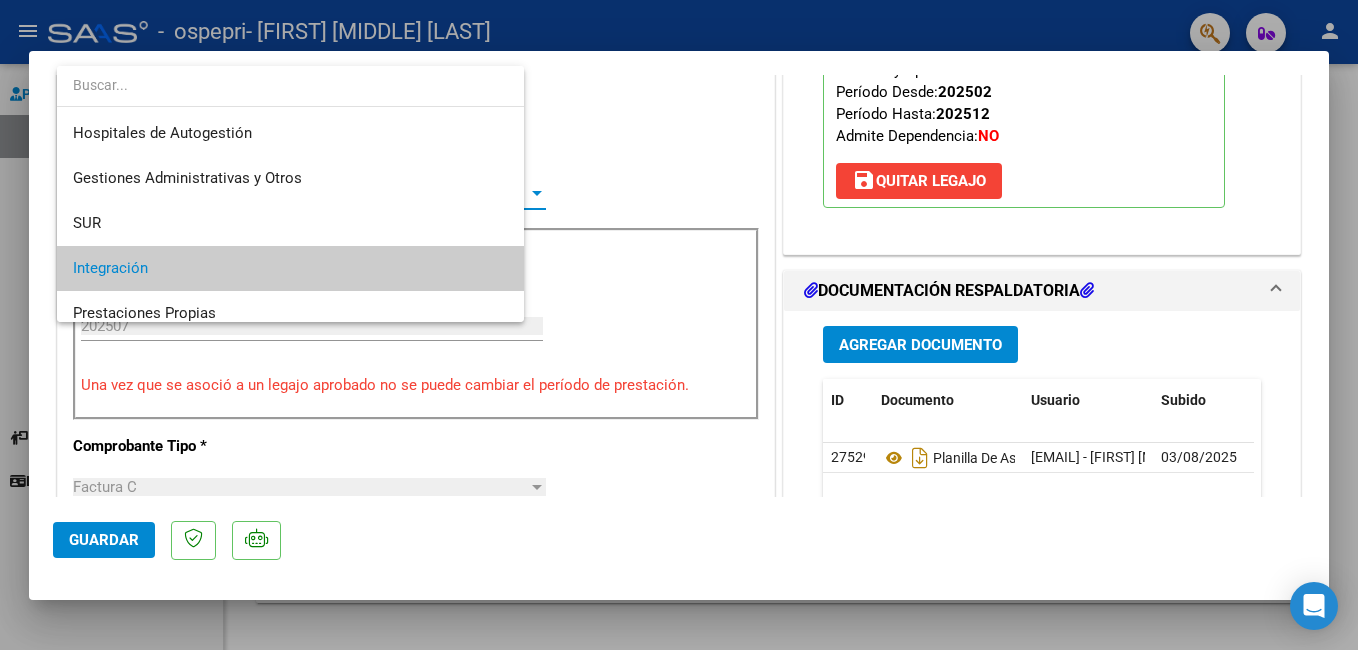 scroll, scrollTop: 75, scrollLeft: 0, axis: vertical 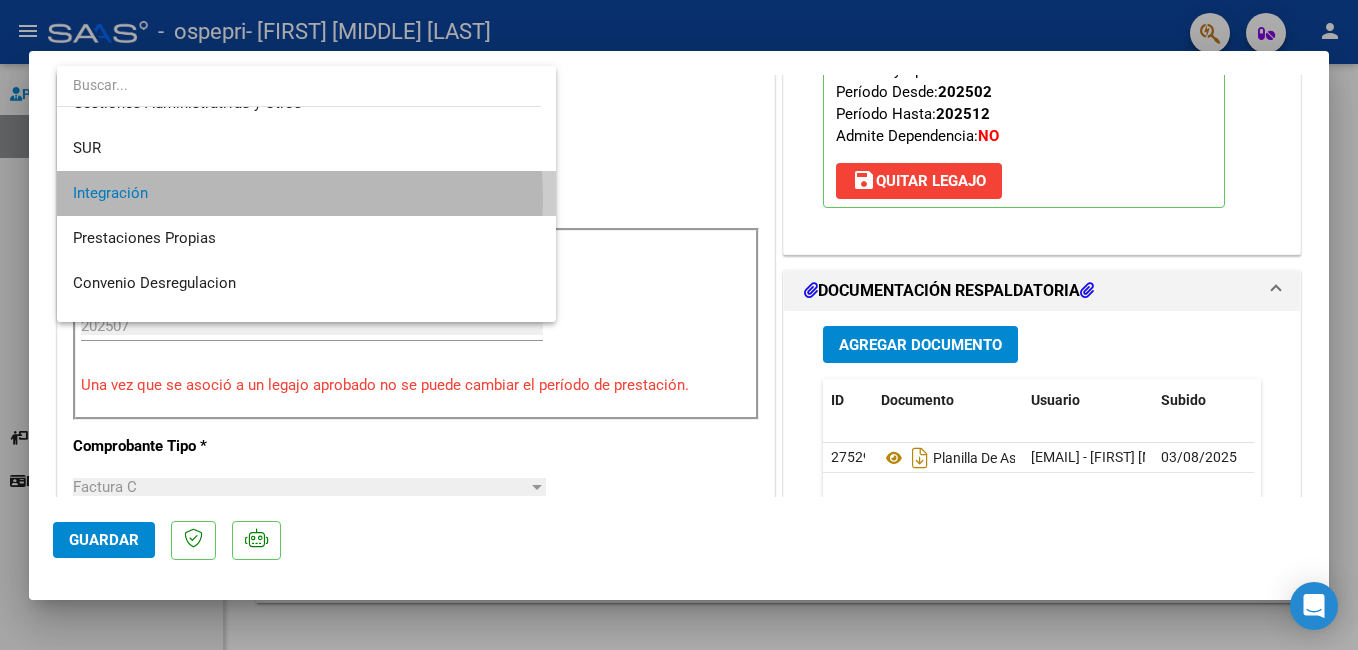click on "Integración" at bounding box center (306, 193) 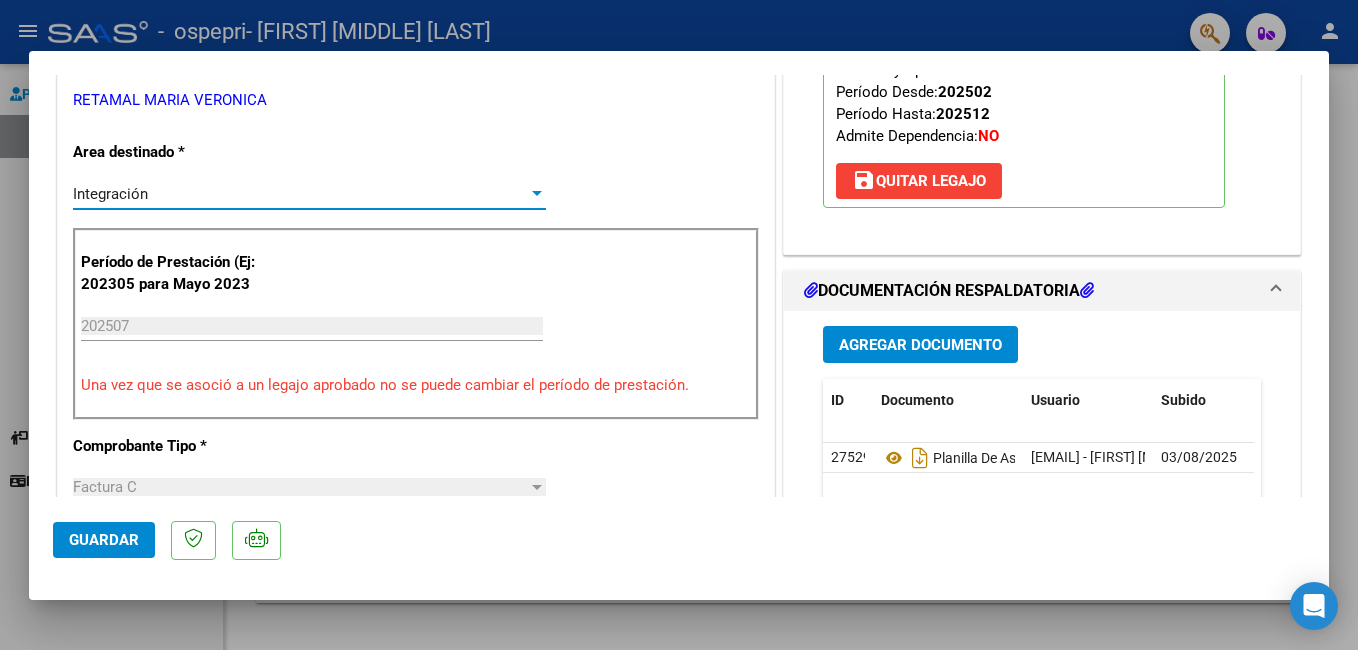 click at bounding box center (537, 194) 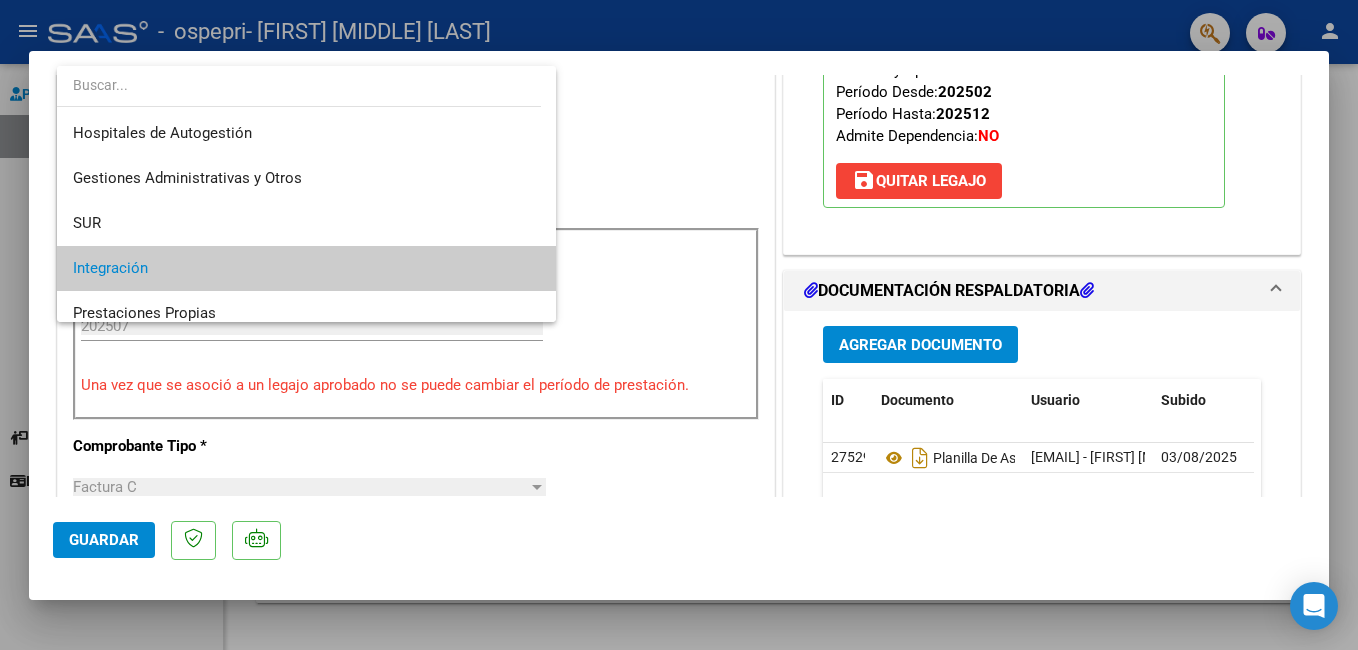 scroll, scrollTop: 75, scrollLeft: 0, axis: vertical 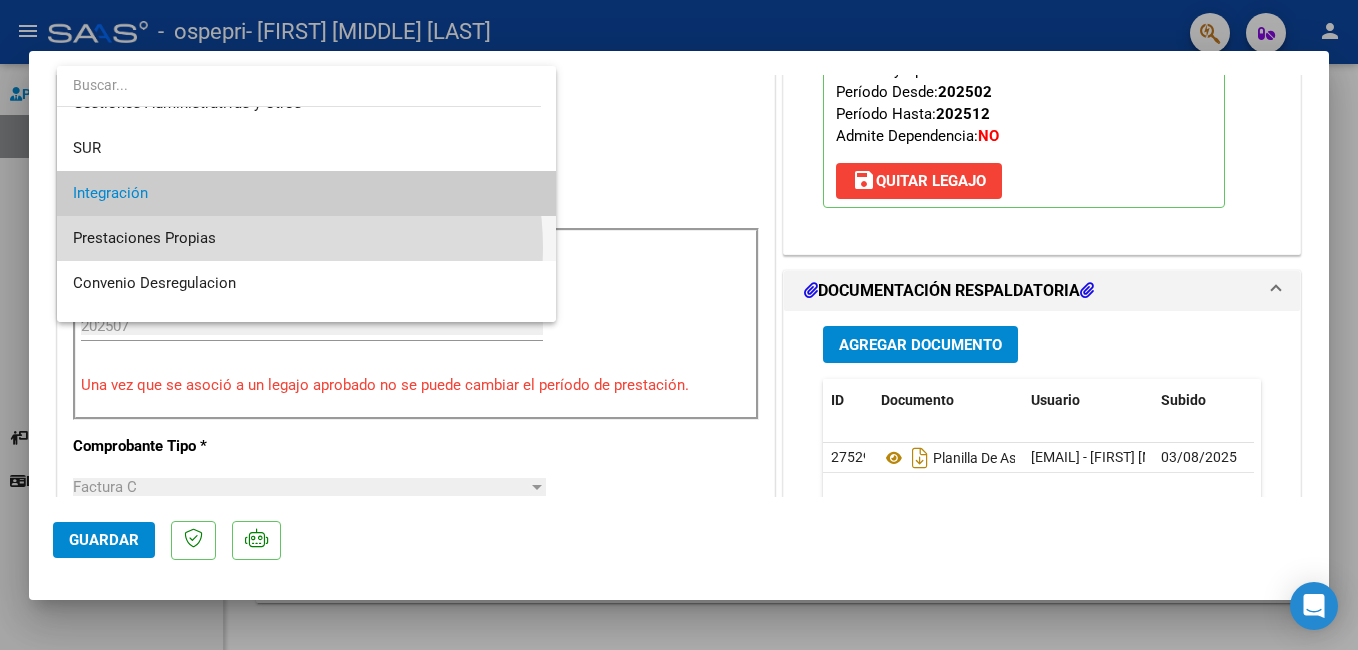 click on "Prestaciones Propias" at bounding box center (306, 238) 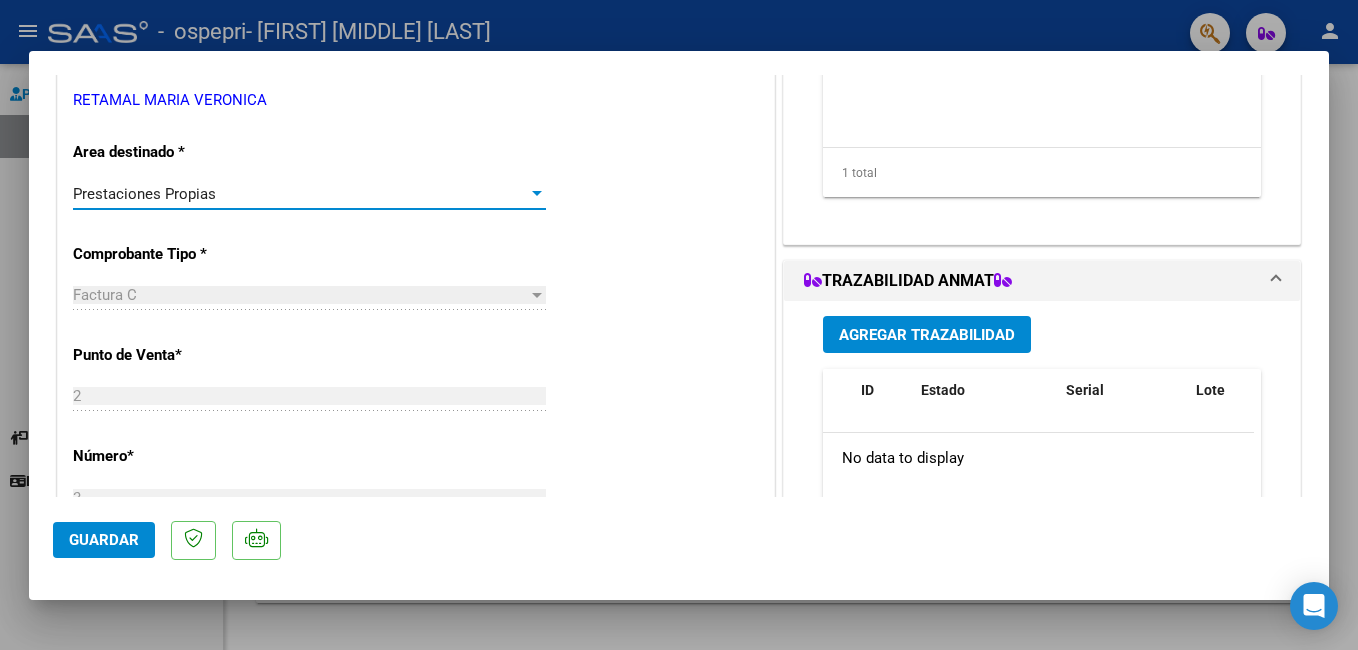 click on "Prestaciones Propias" at bounding box center (300, 194) 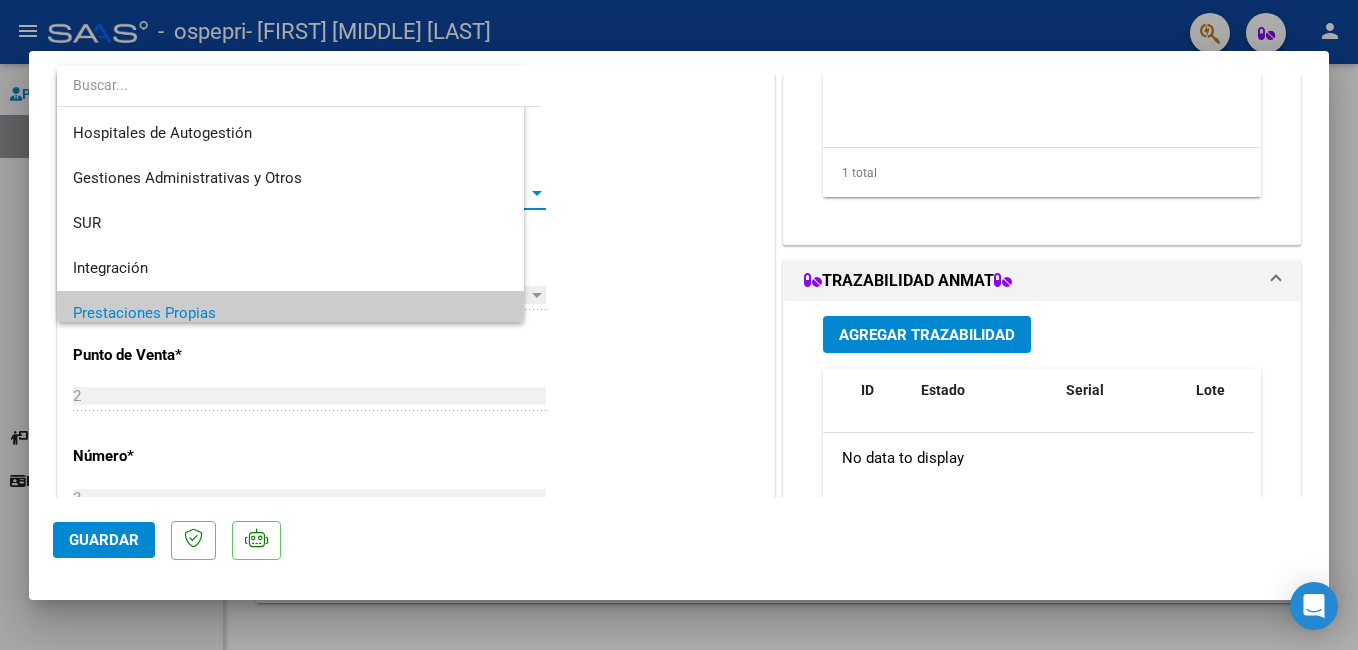 scroll, scrollTop: 120, scrollLeft: 0, axis: vertical 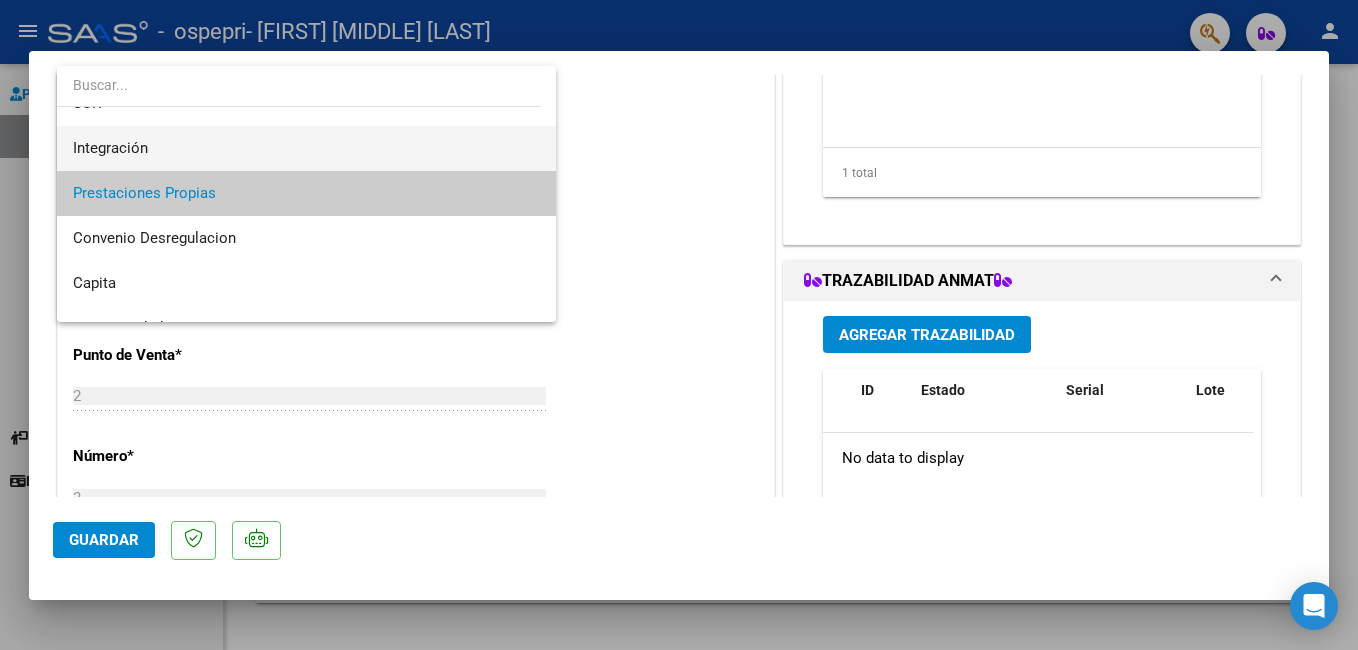click on "Integración" at bounding box center [306, 148] 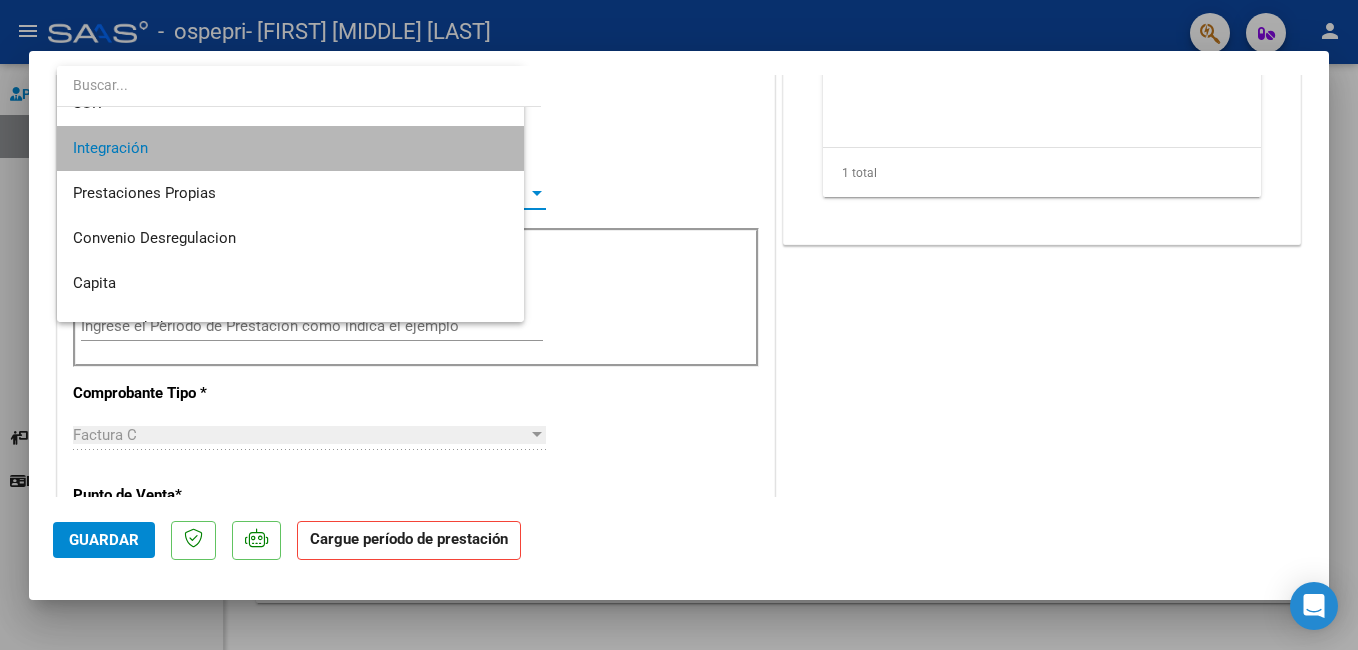 scroll, scrollTop: 135, scrollLeft: 0, axis: vertical 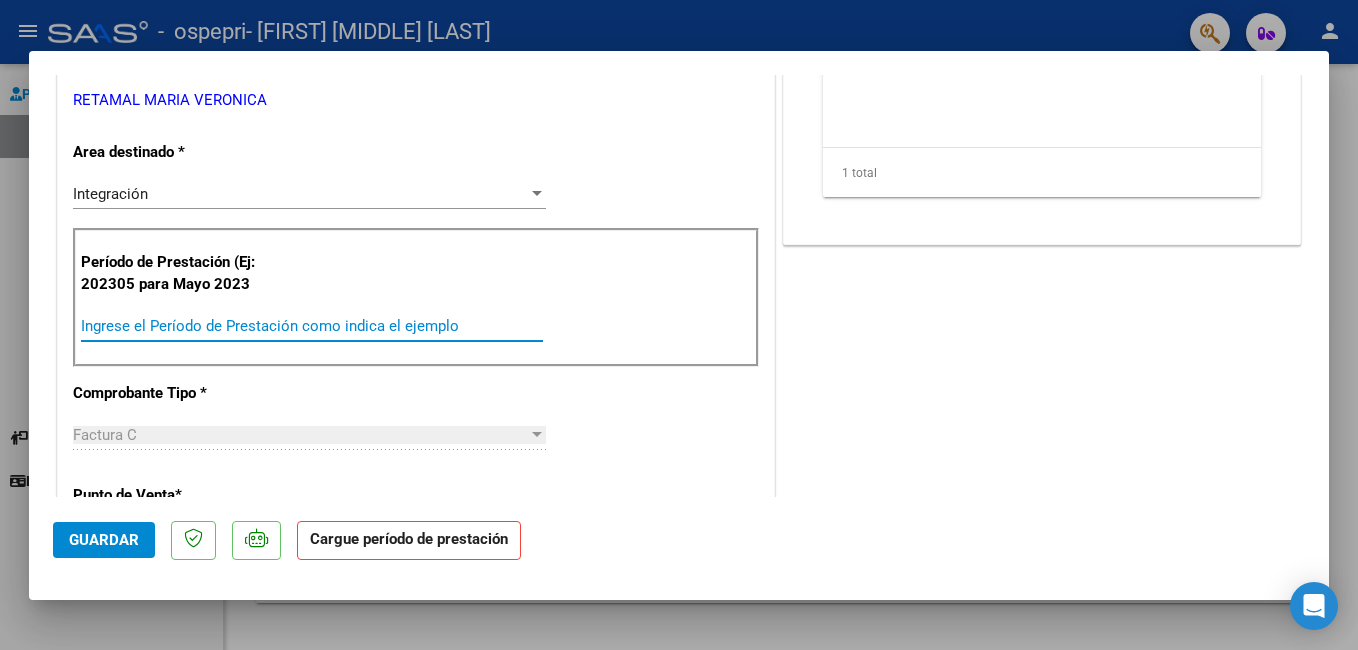 click on "Ingrese el Período de Prestación como indica el ejemplo" at bounding box center (312, 326) 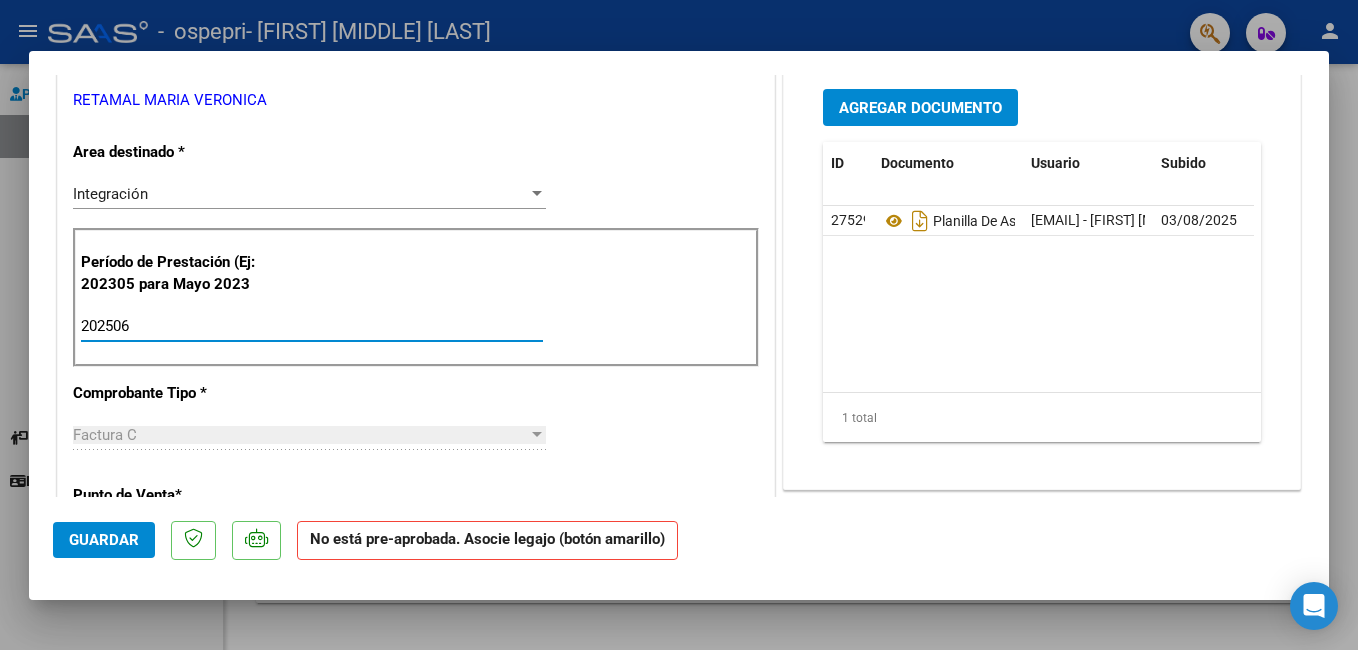 type on "202506" 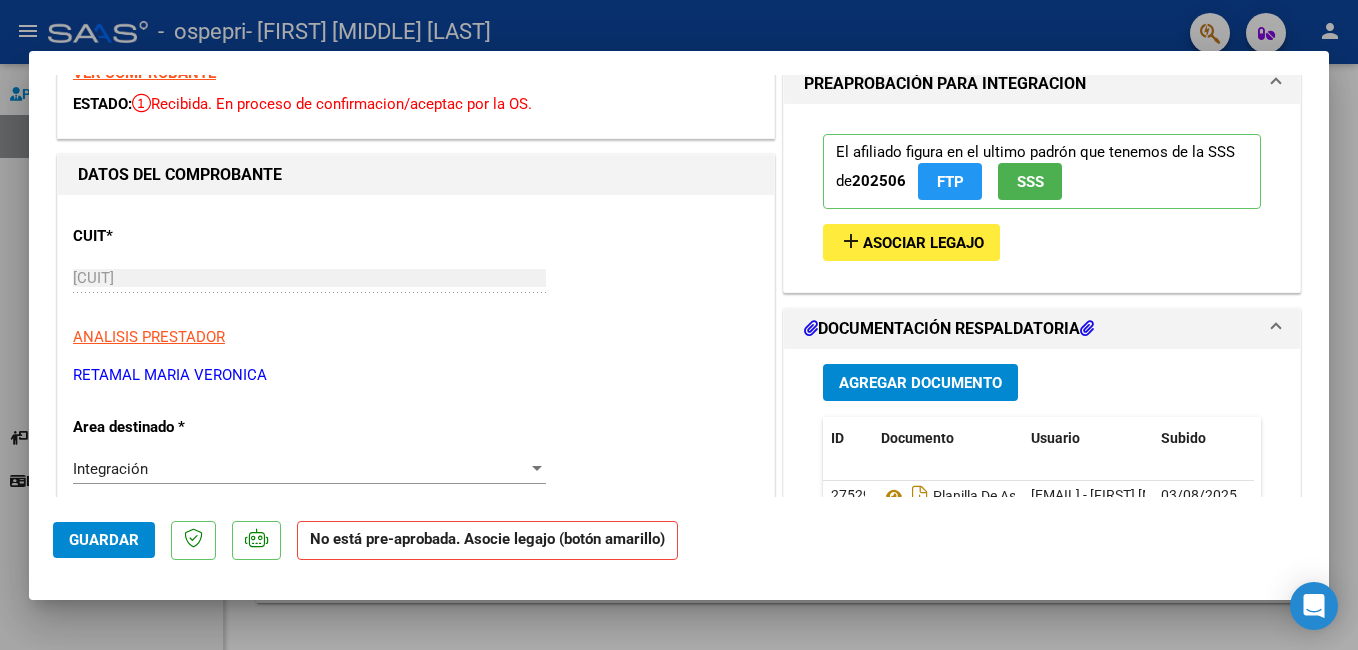 scroll, scrollTop: 91, scrollLeft: 0, axis: vertical 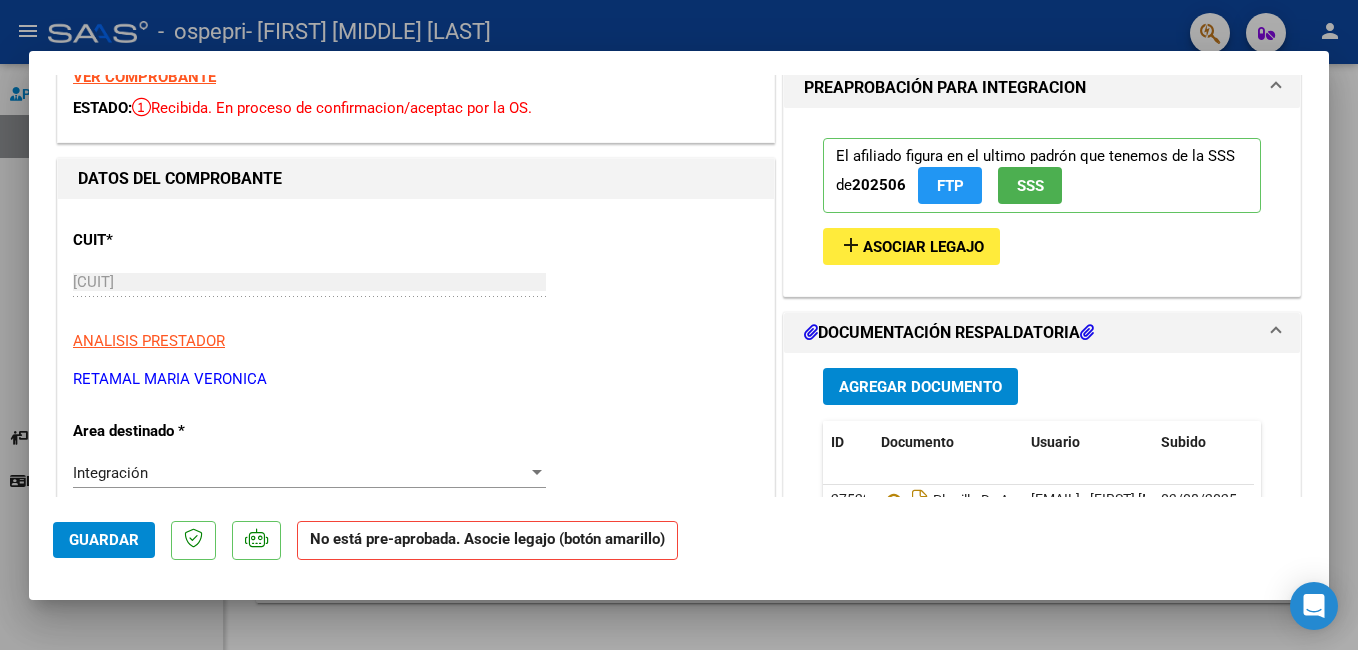 drag, startPoint x: 1310, startPoint y: 150, endPoint x: 1320, endPoint y: 179, distance: 30.675724 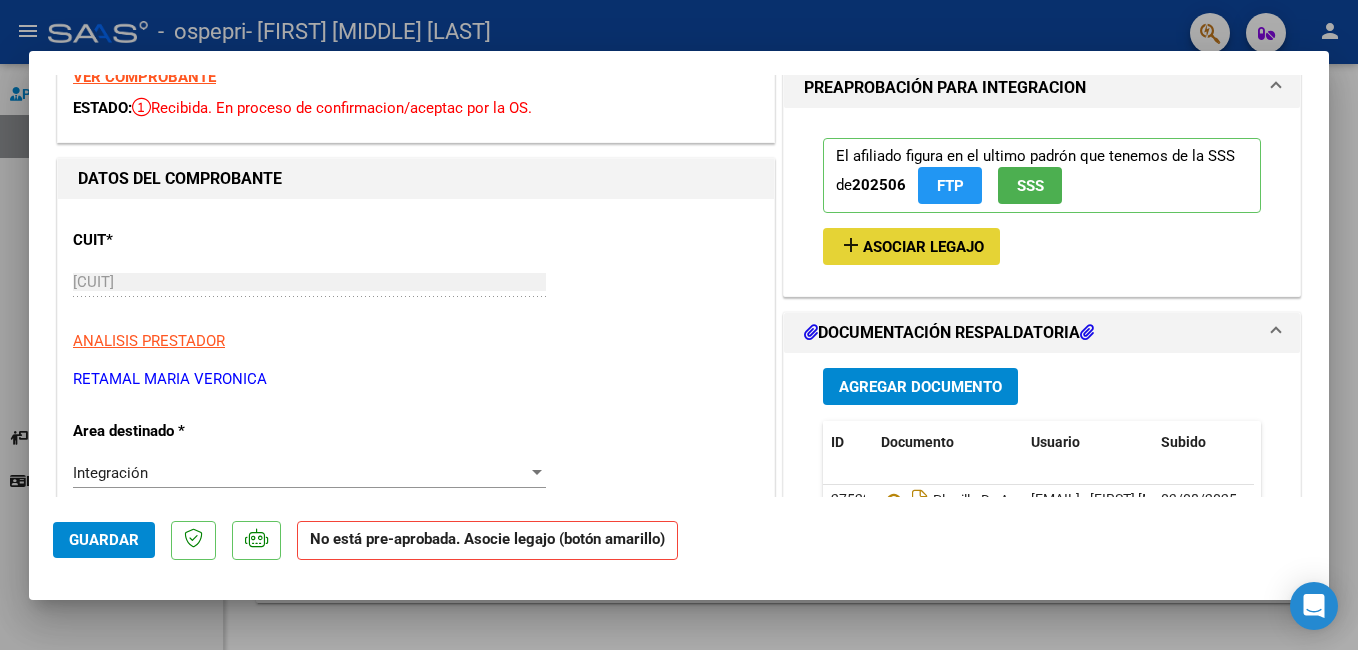 click on "Asociar Legajo" at bounding box center (923, 247) 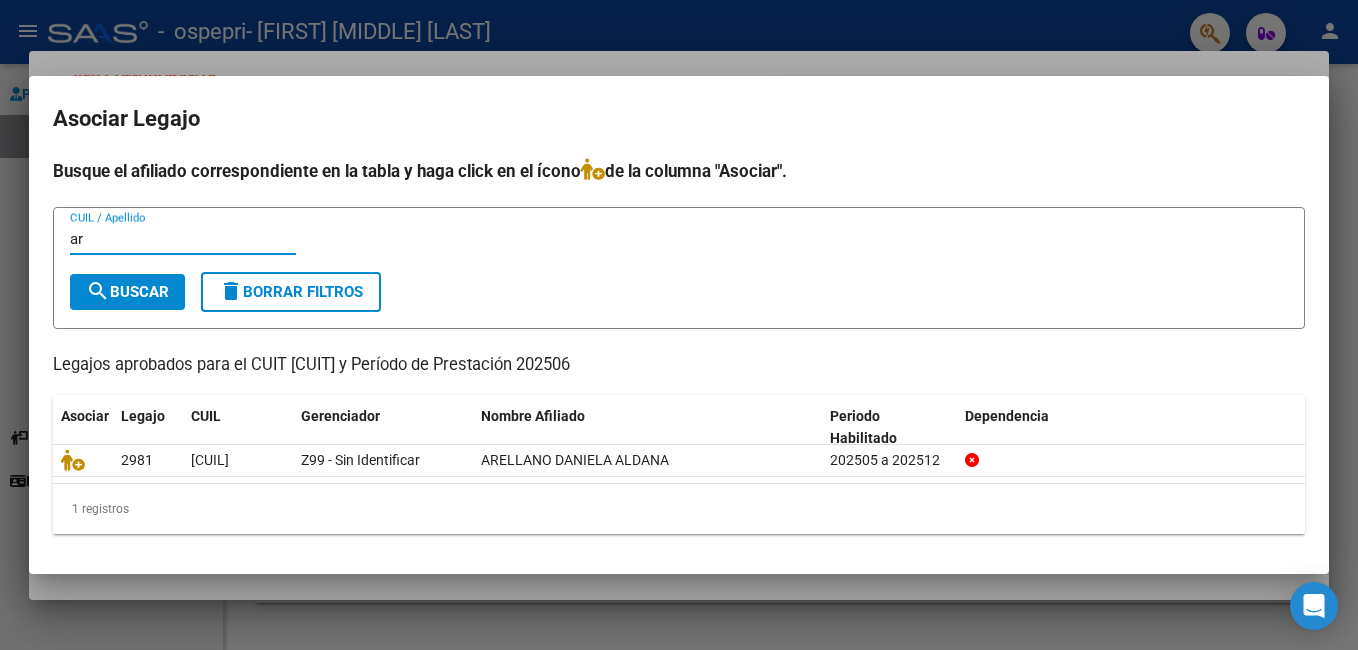 type on "a" 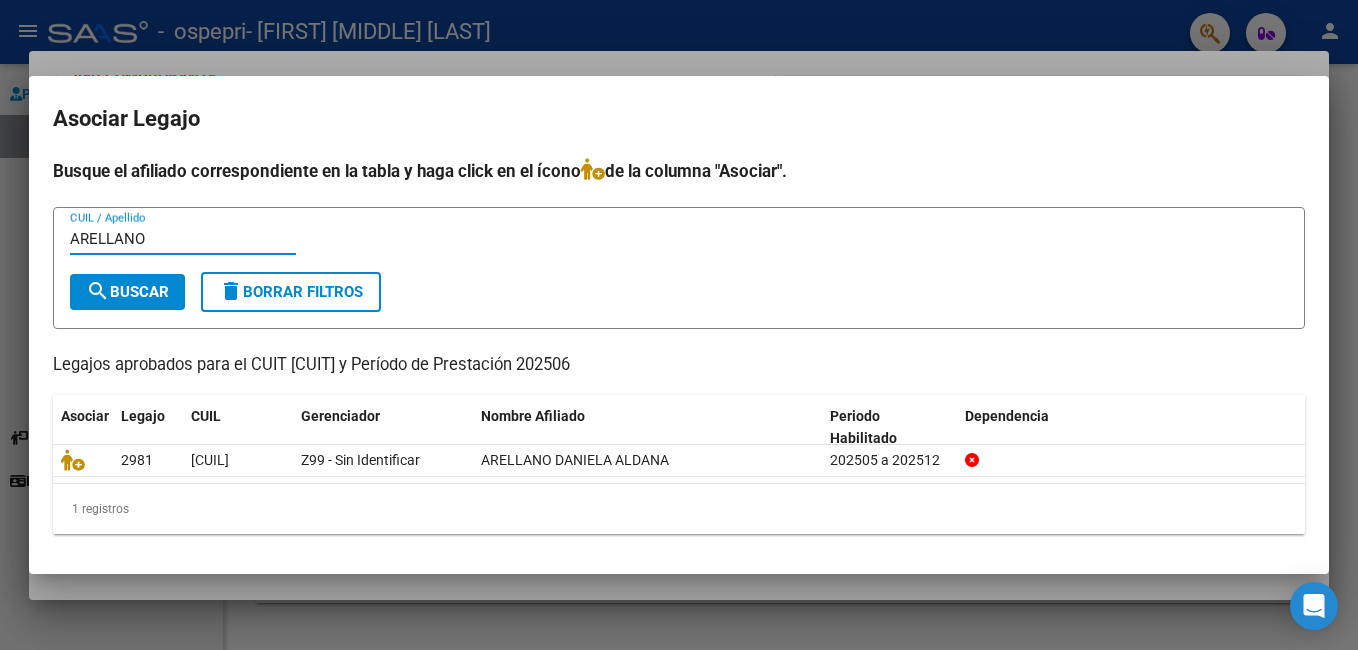 type on "ARELLANO" 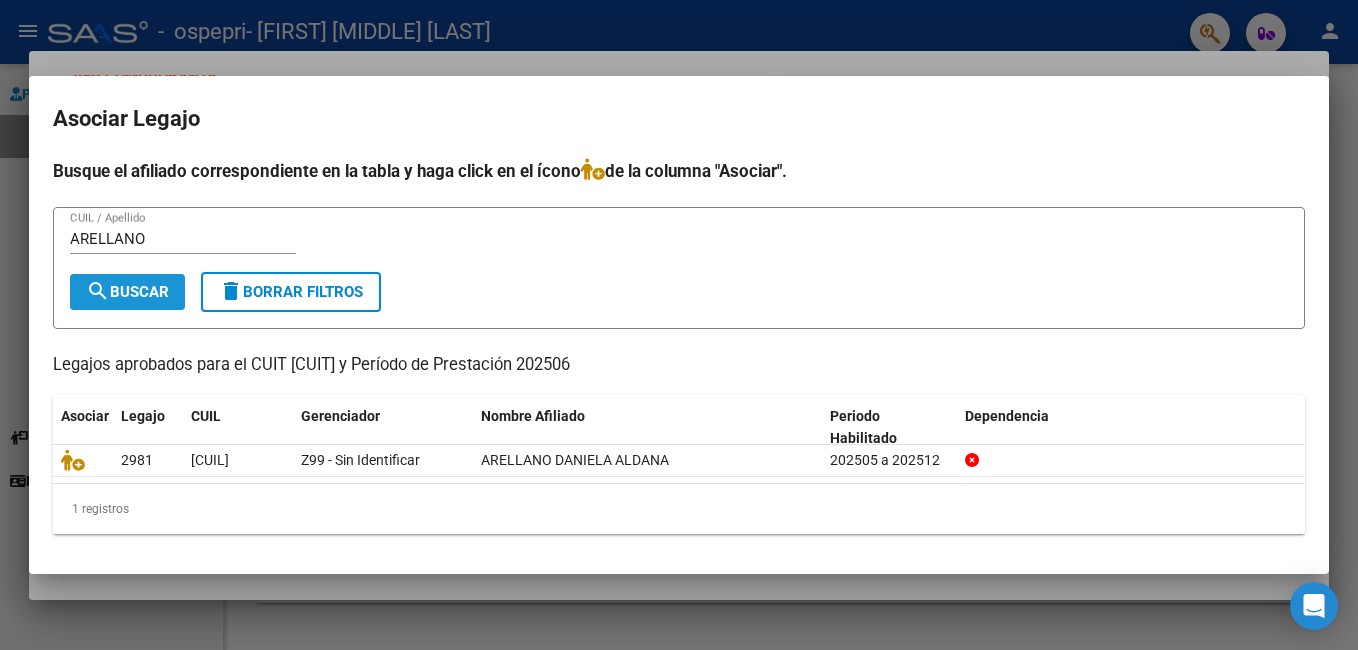 click on "search  Buscar" at bounding box center [127, 292] 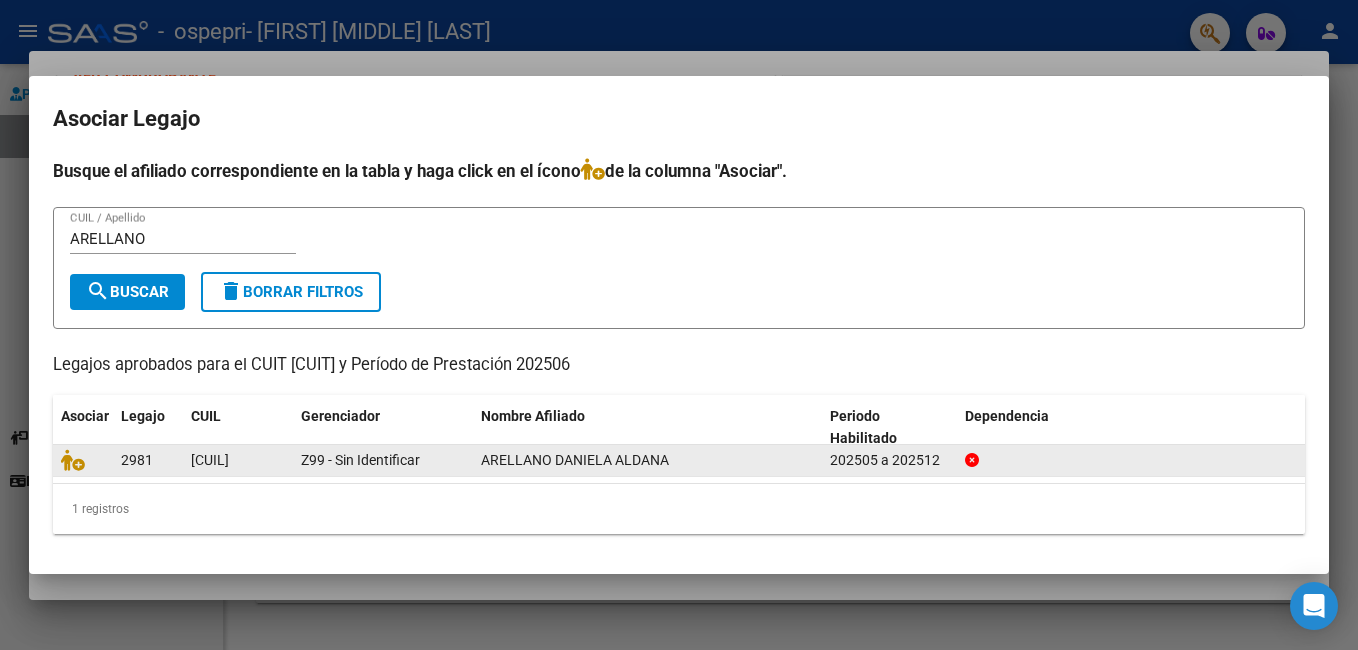 click on "[CUIL]" 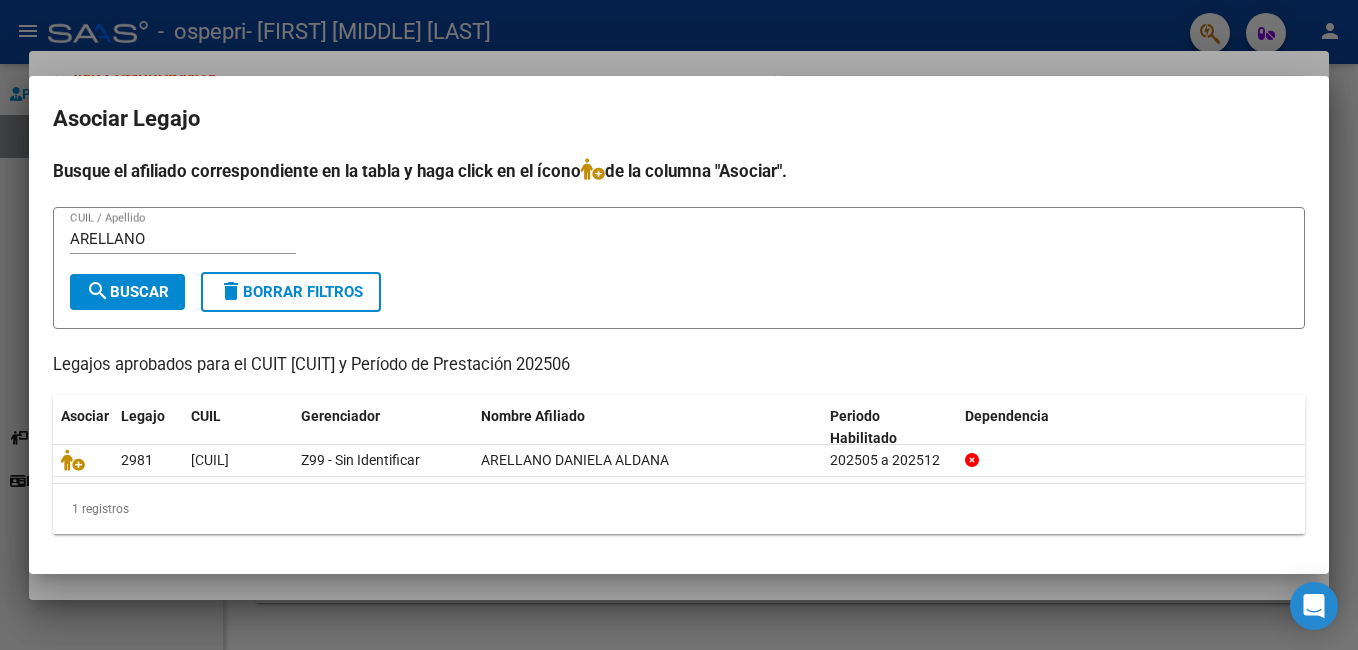 click at bounding box center [679, 325] 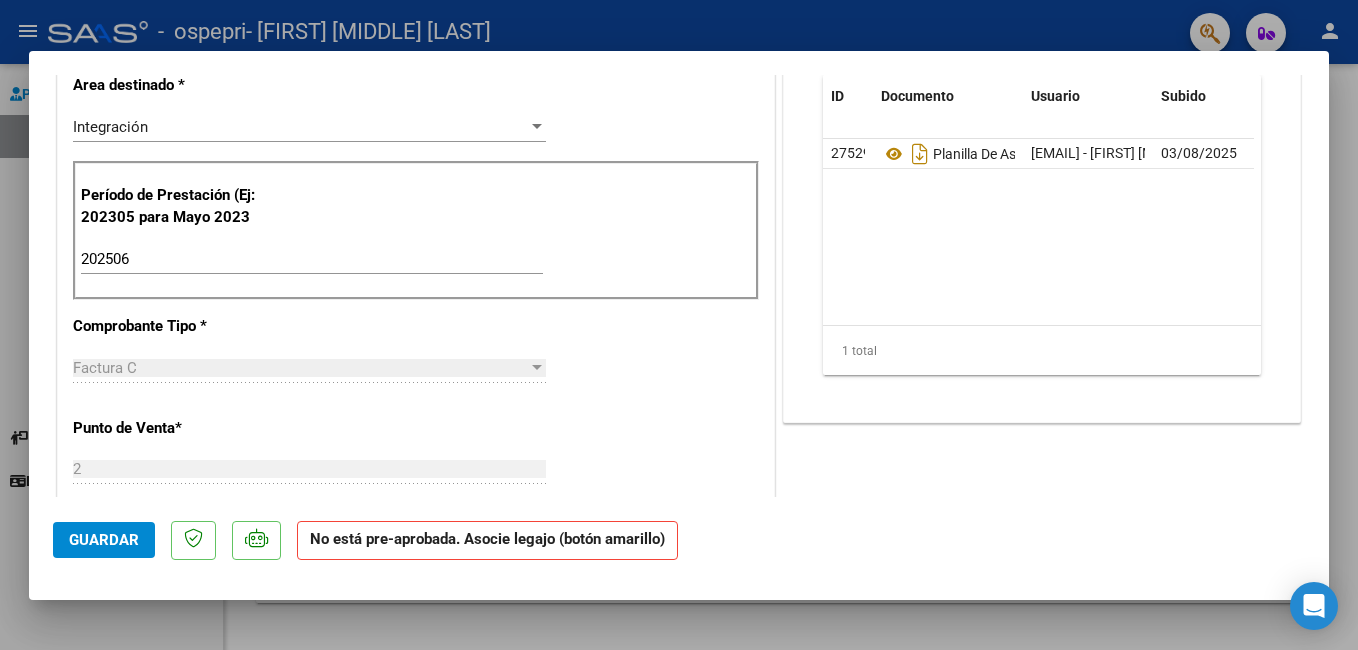 scroll, scrollTop: 122, scrollLeft: 0, axis: vertical 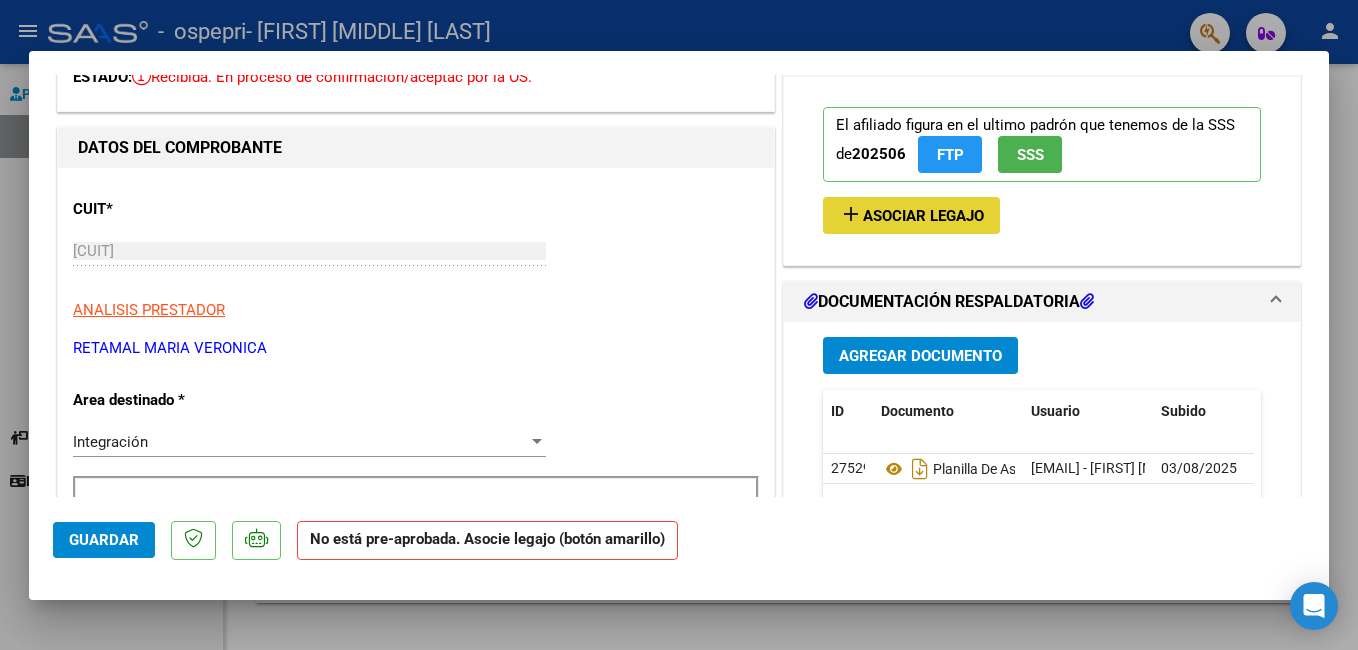 click on "Asociar Legajo" at bounding box center [923, 216] 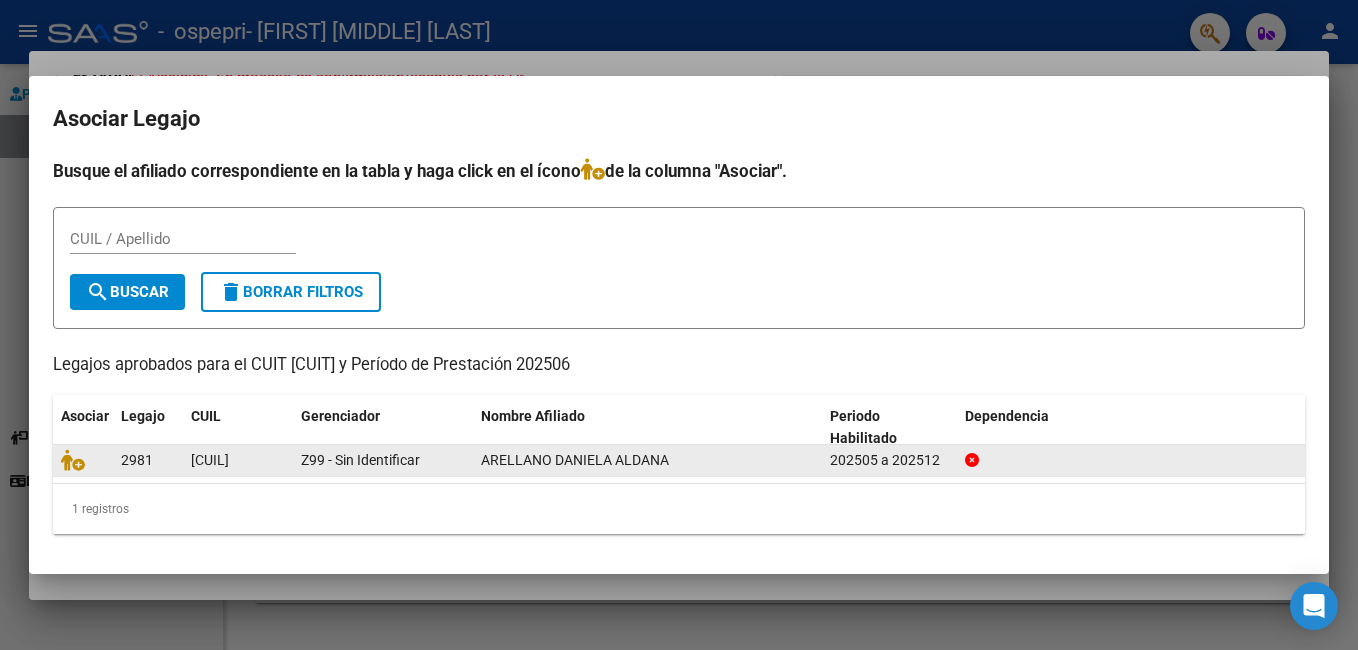 click on "ARELLANO DANIELA ALDANA" 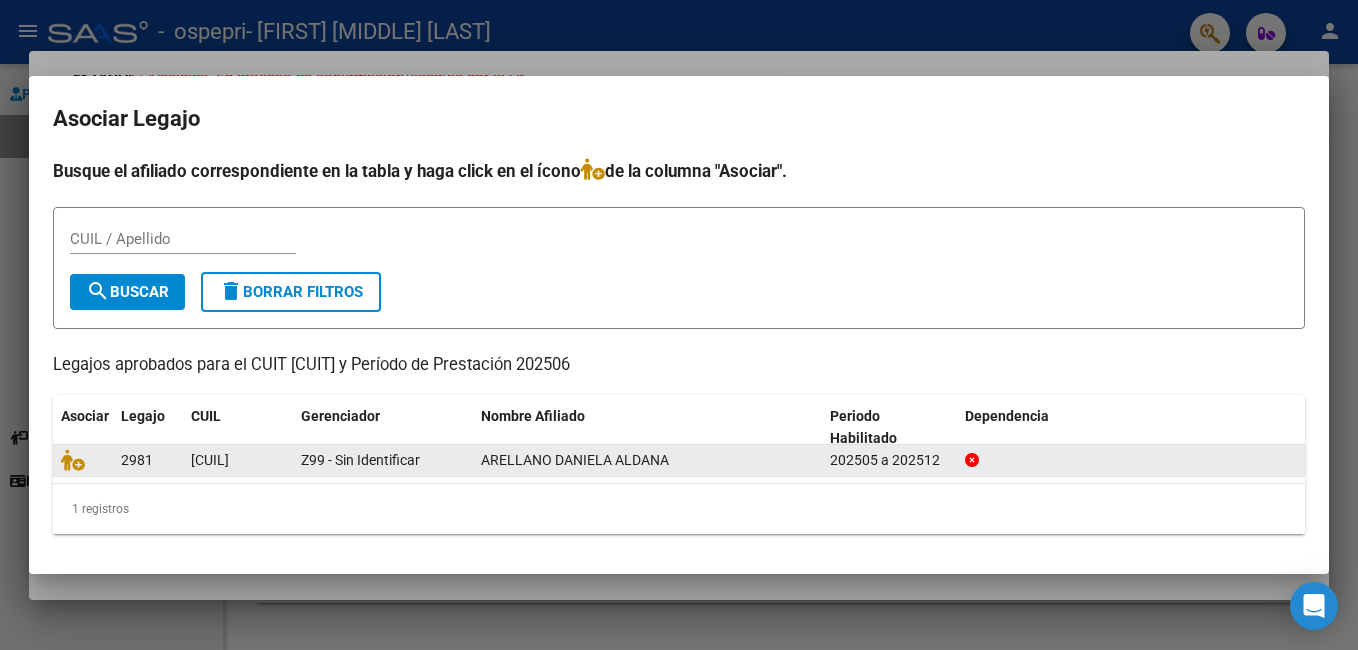 click 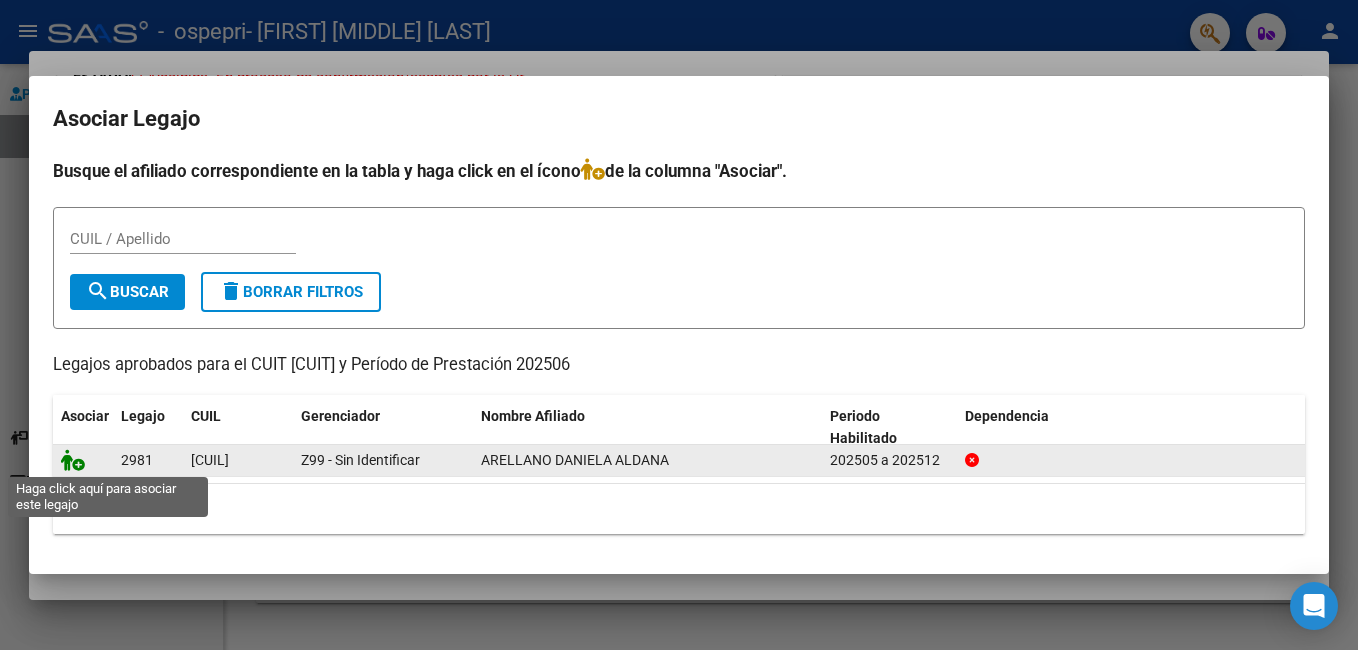click 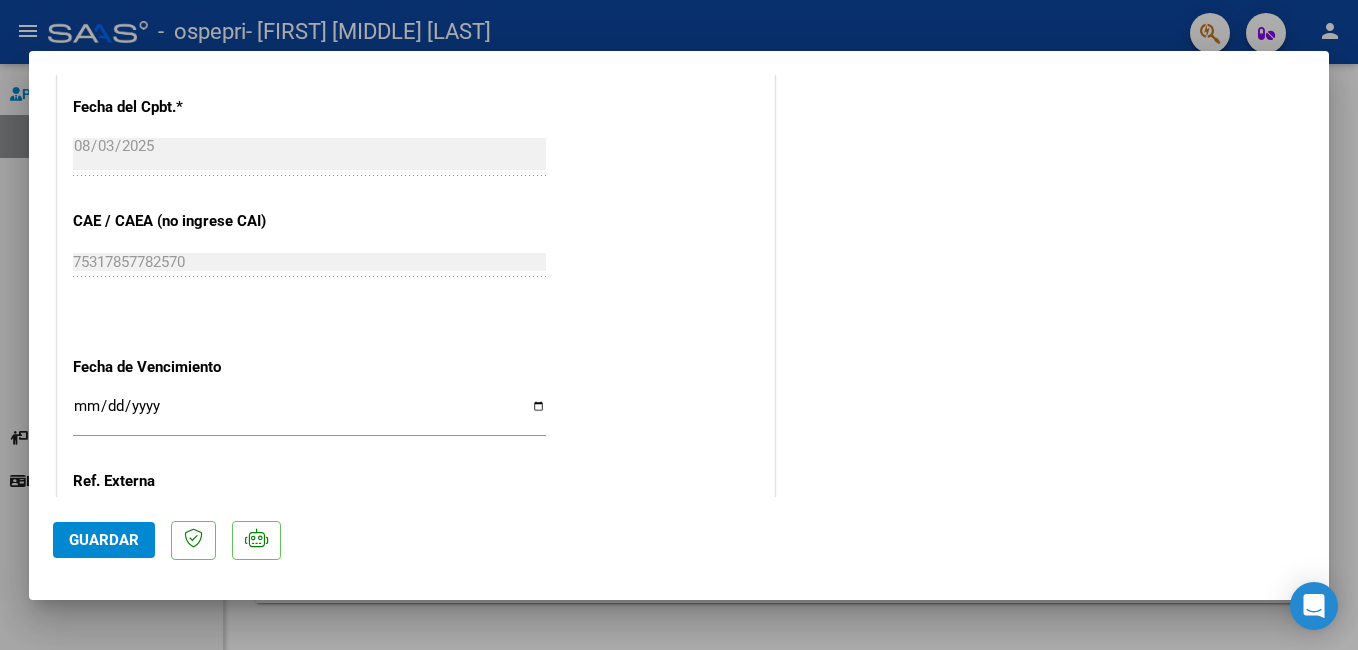 scroll, scrollTop: 1294, scrollLeft: 0, axis: vertical 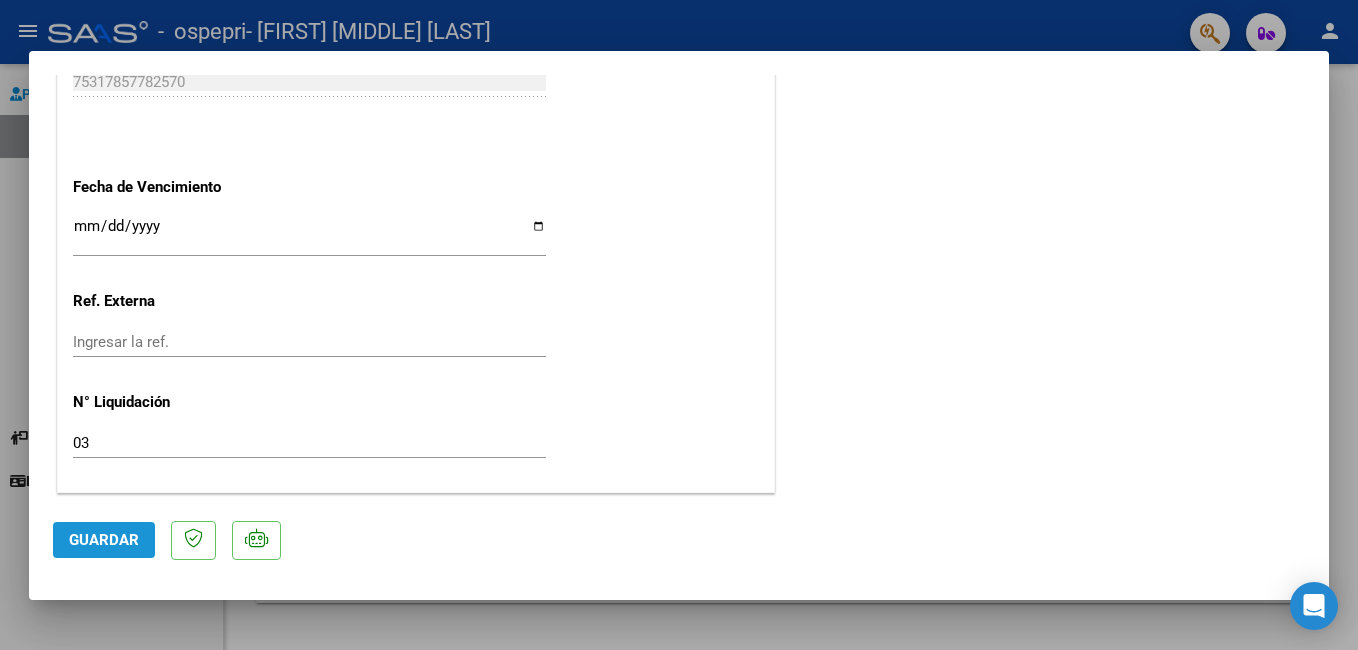 click on "Guardar" 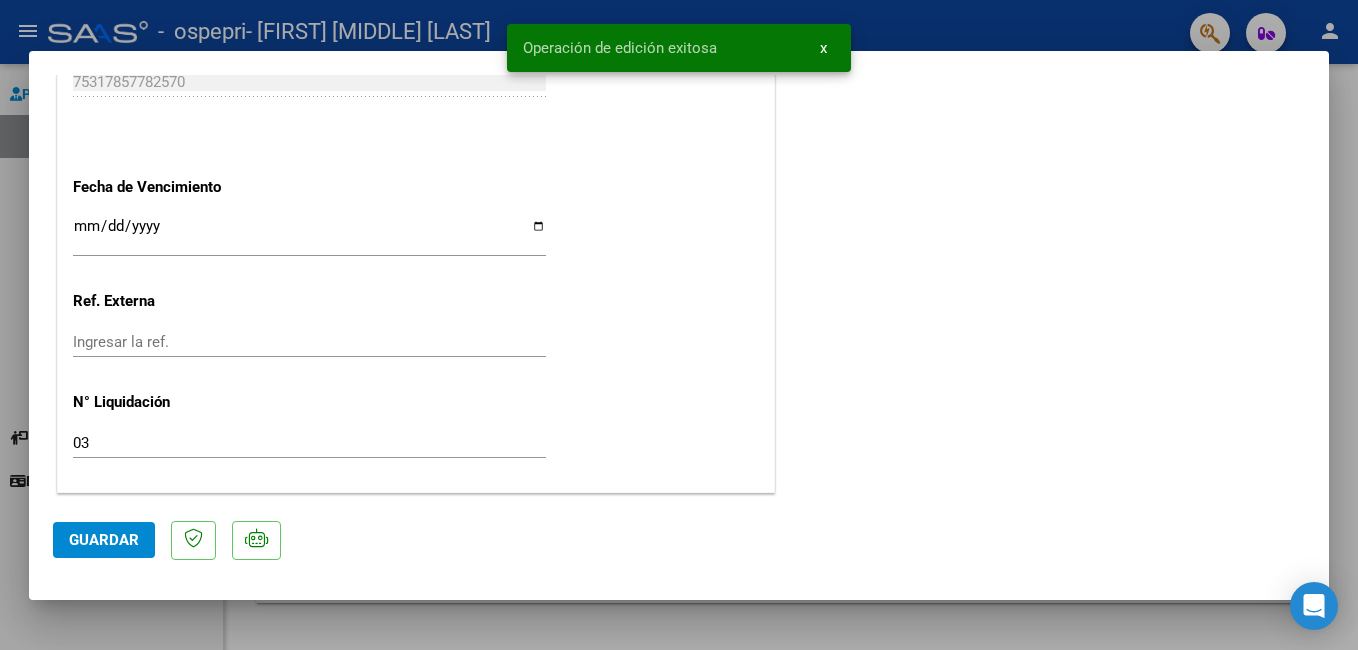 click at bounding box center (679, 325) 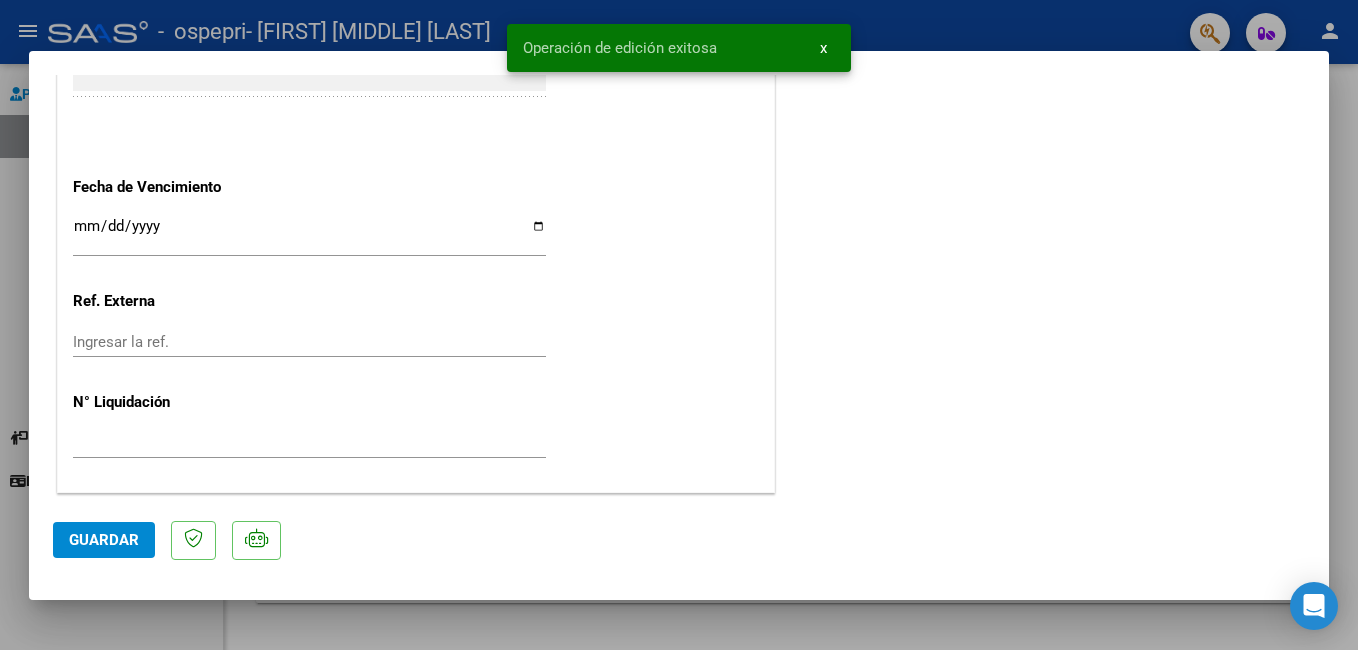 scroll, scrollTop: 1541, scrollLeft: 0, axis: vertical 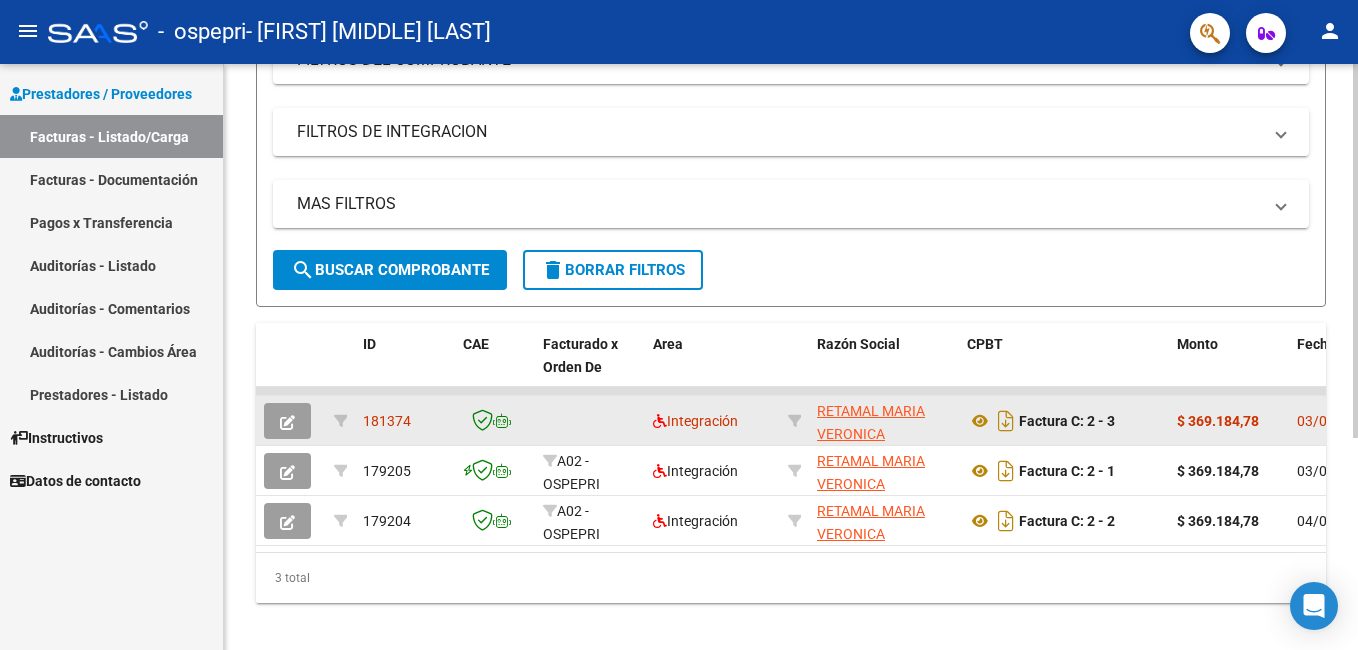 click on "181374" 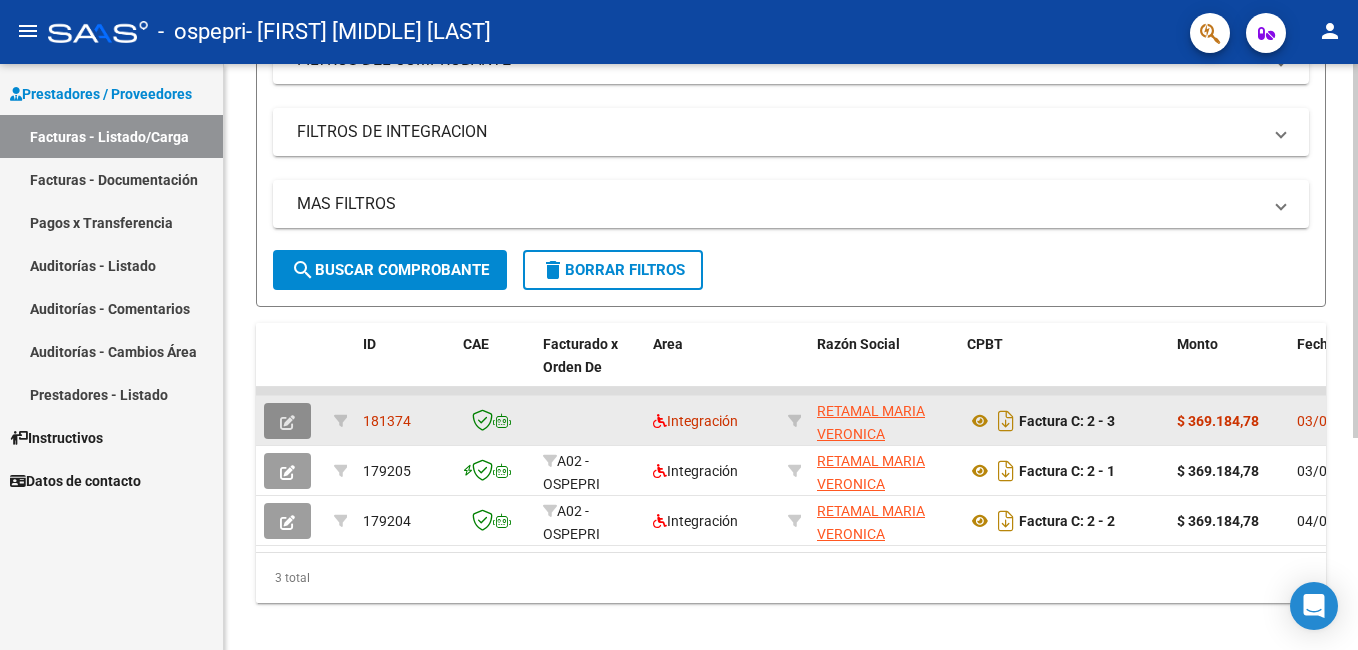 click 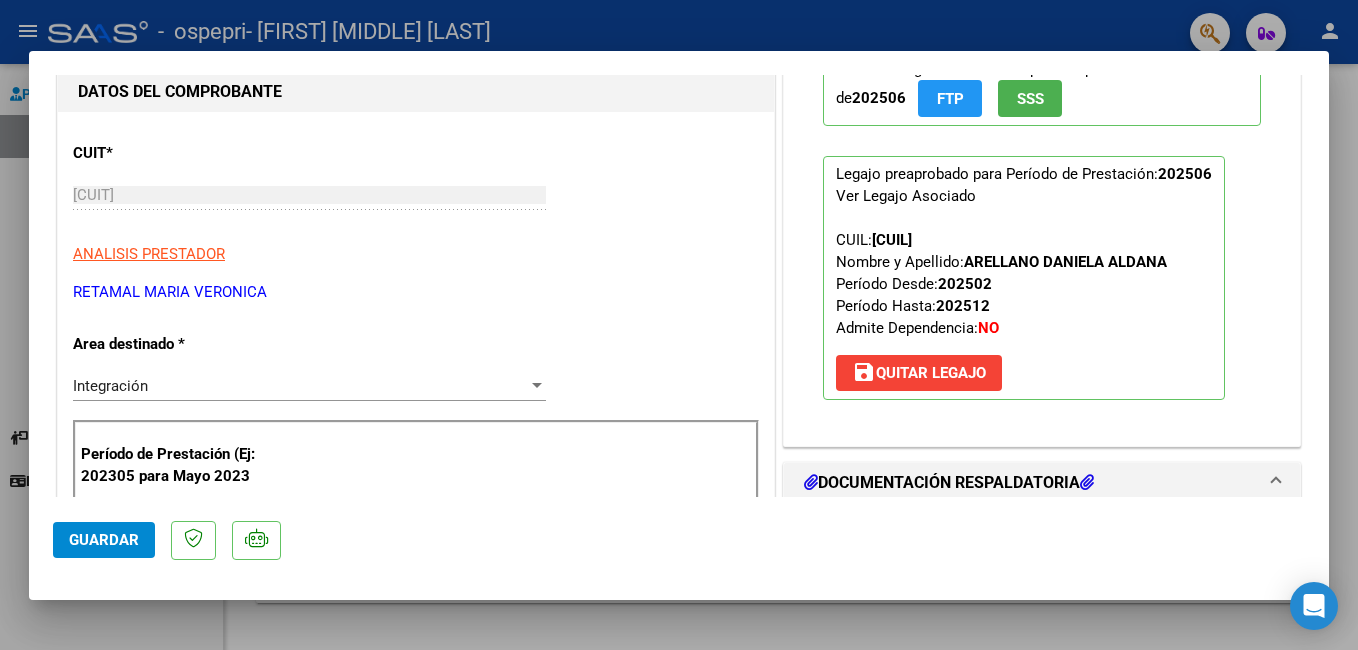 scroll, scrollTop: 165, scrollLeft: 0, axis: vertical 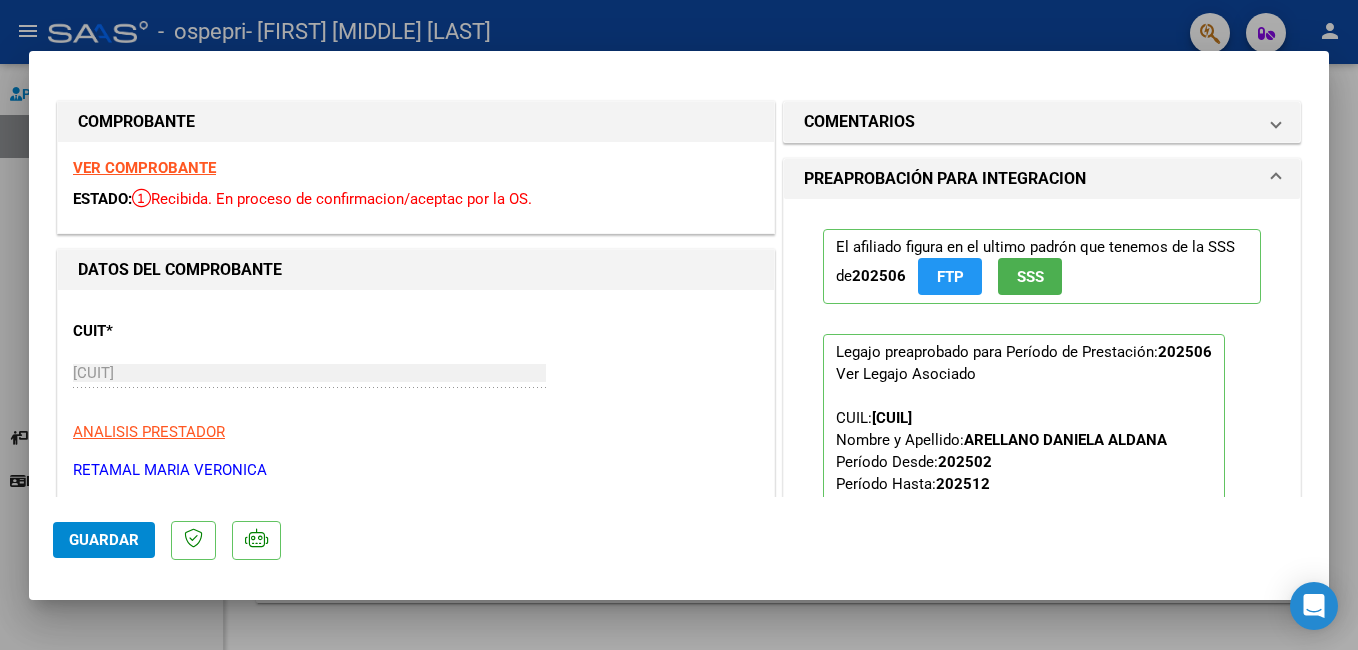 click on "PREAPROBACIÓN PARA INTEGRACION" at bounding box center (1038, 179) 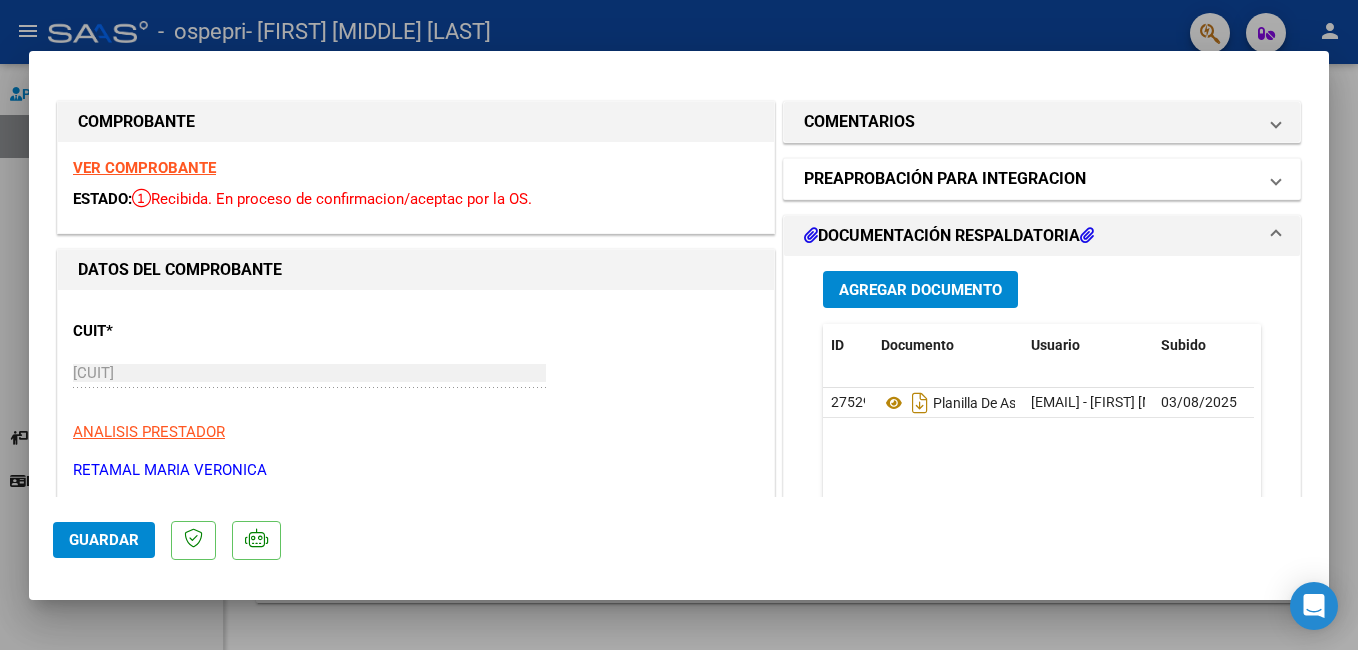 click on "PREAPROBACIÓN PARA INTEGRACION" at bounding box center [1038, 179] 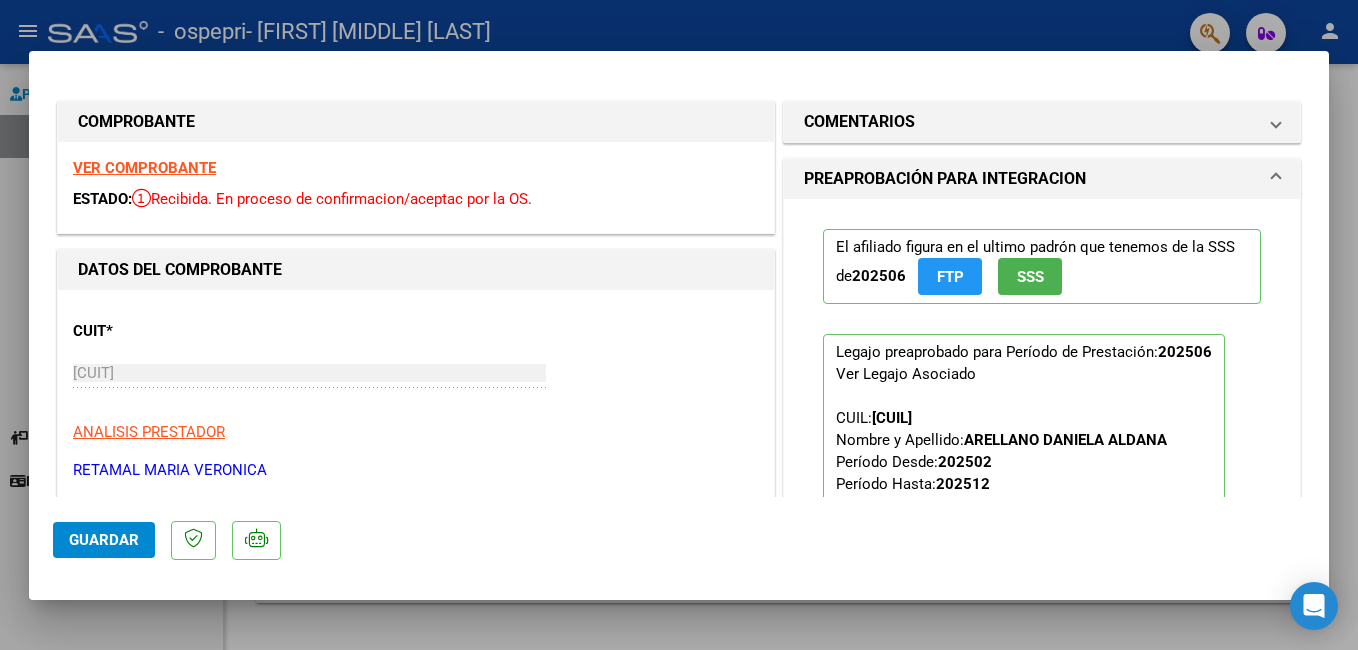 click at bounding box center [679, 325] 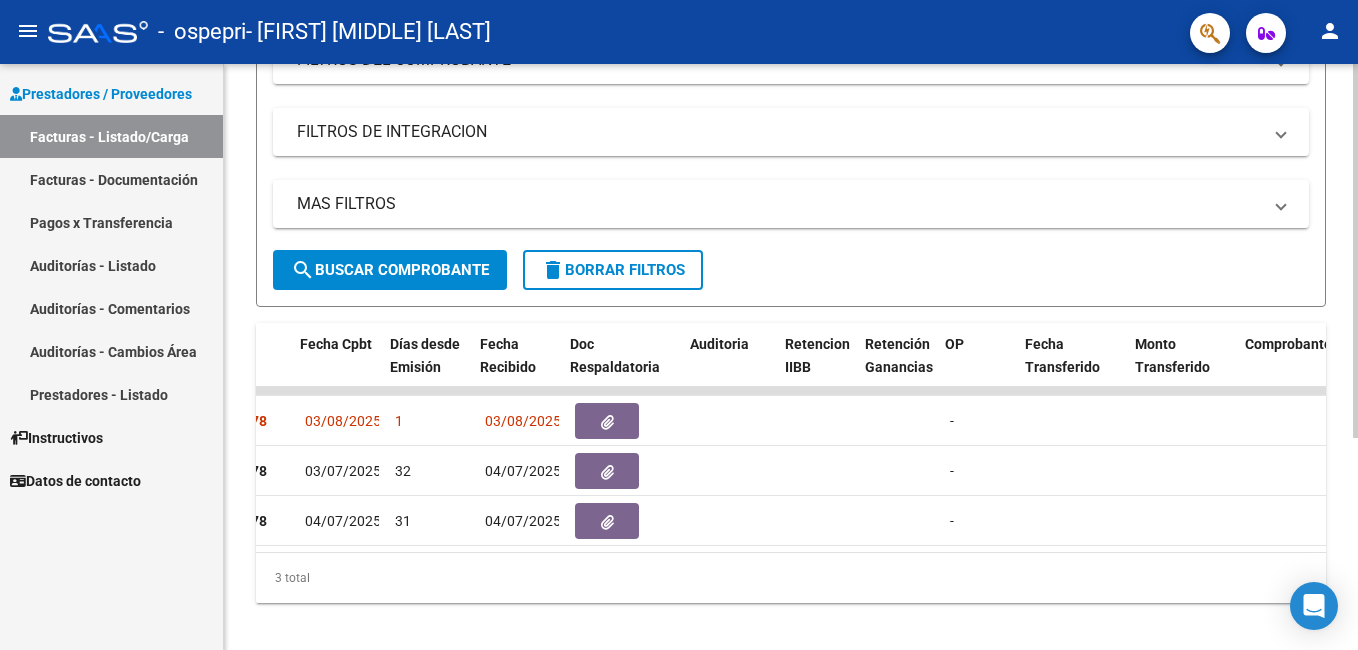 scroll, scrollTop: 0, scrollLeft: 997, axis: horizontal 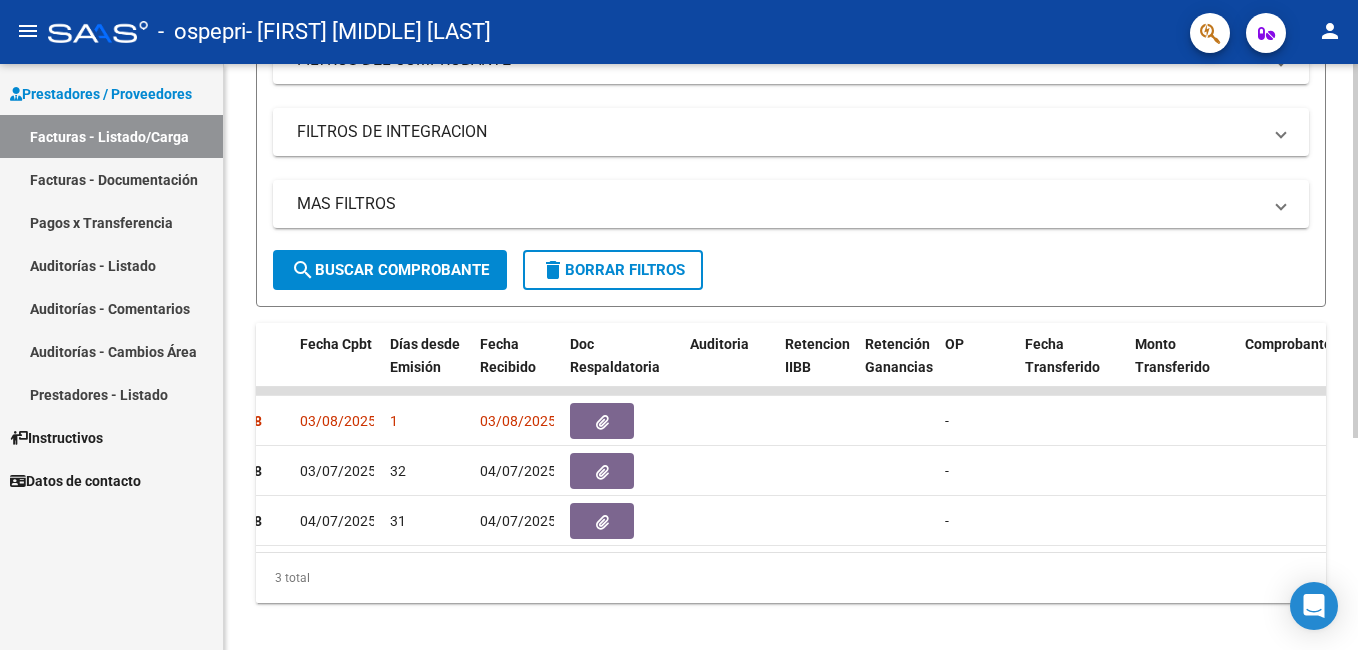 drag, startPoint x: 742, startPoint y: 588, endPoint x: 643, endPoint y: 557, distance: 103.74006 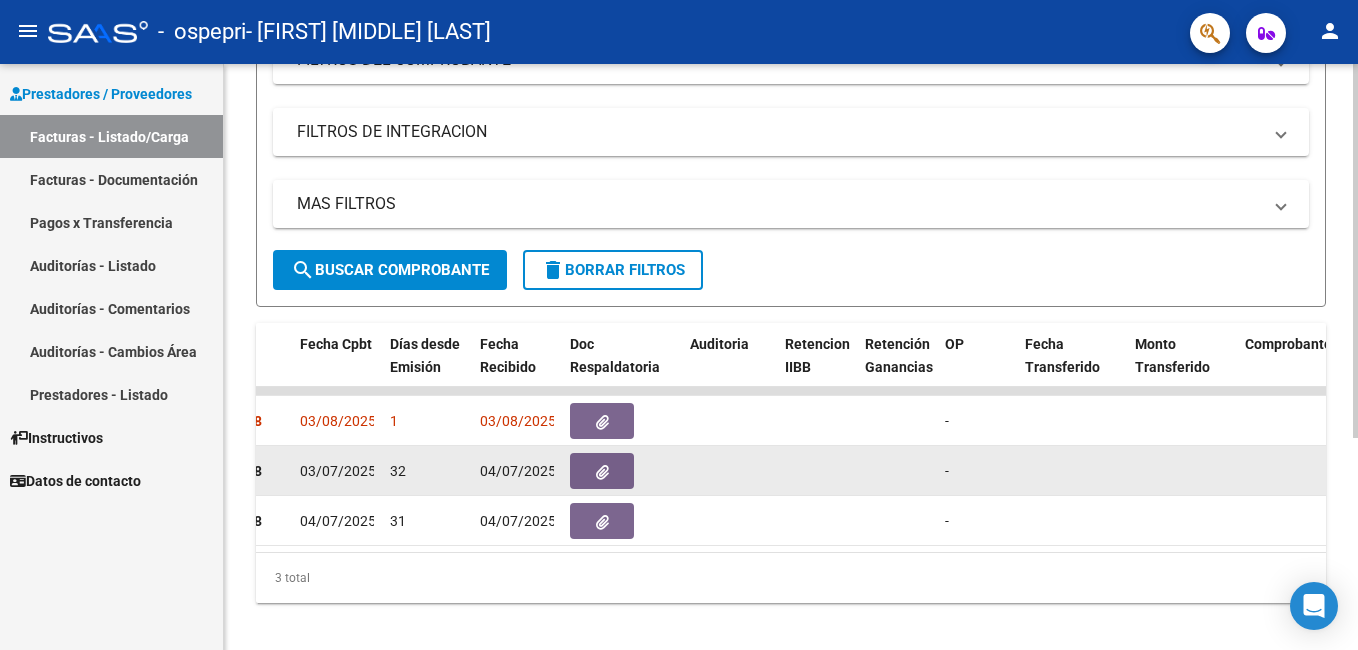 drag, startPoint x: 643, startPoint y: 557, endPoint x: 946, endPoint y: 468, distance: 315.80057 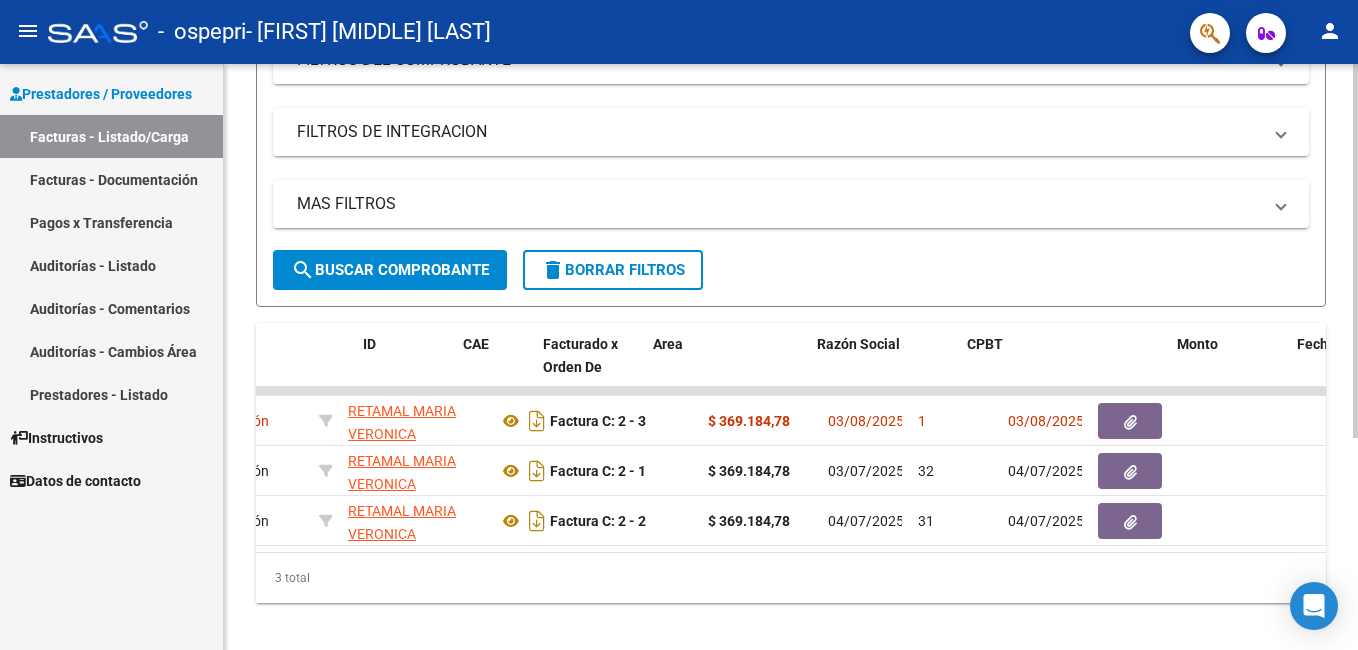 scroll, scrollTop: 0, scrollLeft: 0, axis: both 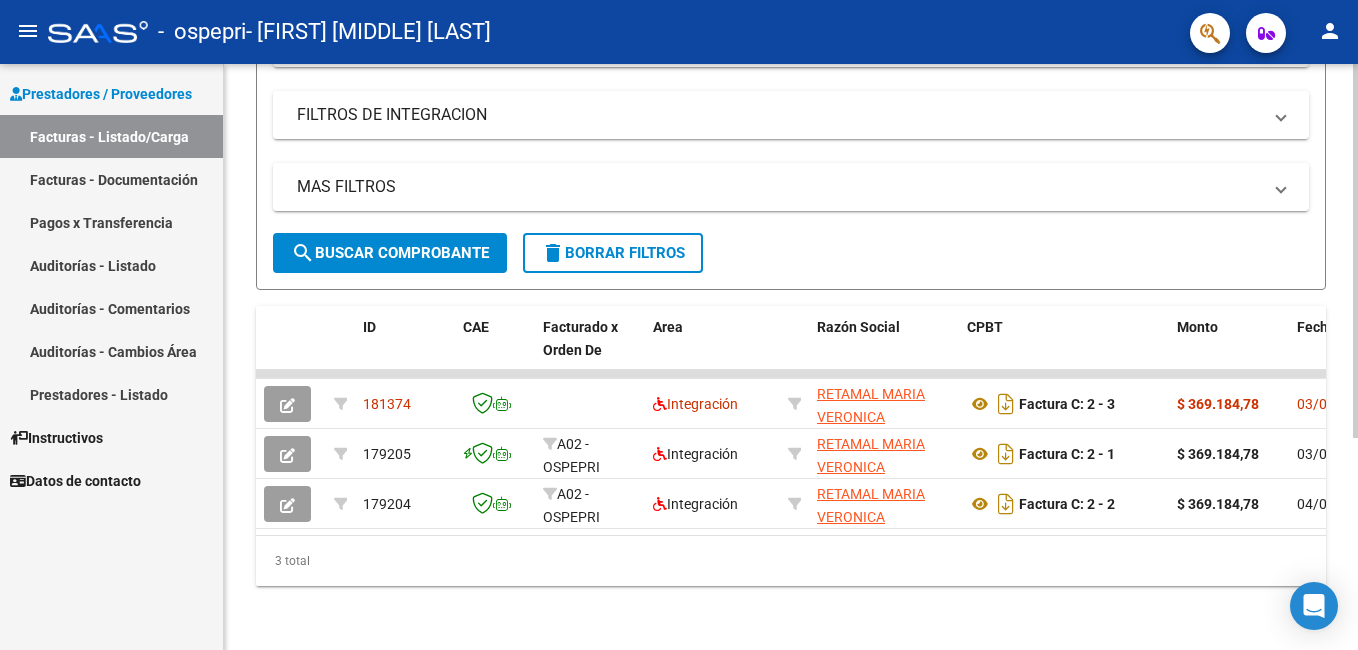 click on "menu -   ospepri   - [FIRST] [MIDDLE] [LAST] person    Prestadores / Proveedores Facturas - Listado/Carga Facturas - Documentación Pagos x Transferencia Auditorías - Listado Auditorías - Comentarios Auditorías - Cambios Área Prestadores - Listado    Instructivos    Datos de contacto  Video tutorial   PRESTADORES -> Listado de CPBTs Emitidos por Prestadores / Proveedores (alt+q)   Cargar Comprobante
cloud_download  CSV  cloud_download  EXCEL  cloud_download  Estandar   Descarga Masiva
Filtros Id Area Area Todos Confirmado   Mostrar totalizadores   FILTROS DEL COMPROBANTE  Comprobante Tipo Comprobante Tipo Start date – End date Fec. Comprobante Desde / Hasta Días Emisión Desde(cant. días) Días Emisión Hasta(cant. días) CUIT / Razón Social Pto. Venta Nro. Comprobante Código SSS CAE Válido CAE Válido Todos Cargado Módulo Hosp. Todos Tiene facturacion Apócrifa Hospital Refes  FILTROS DE INTEGRACION  Período De Prestación Todos Rendido x SSS (dr_envio) Tipo de Registro Todos –" at bounding box center [679, 325] 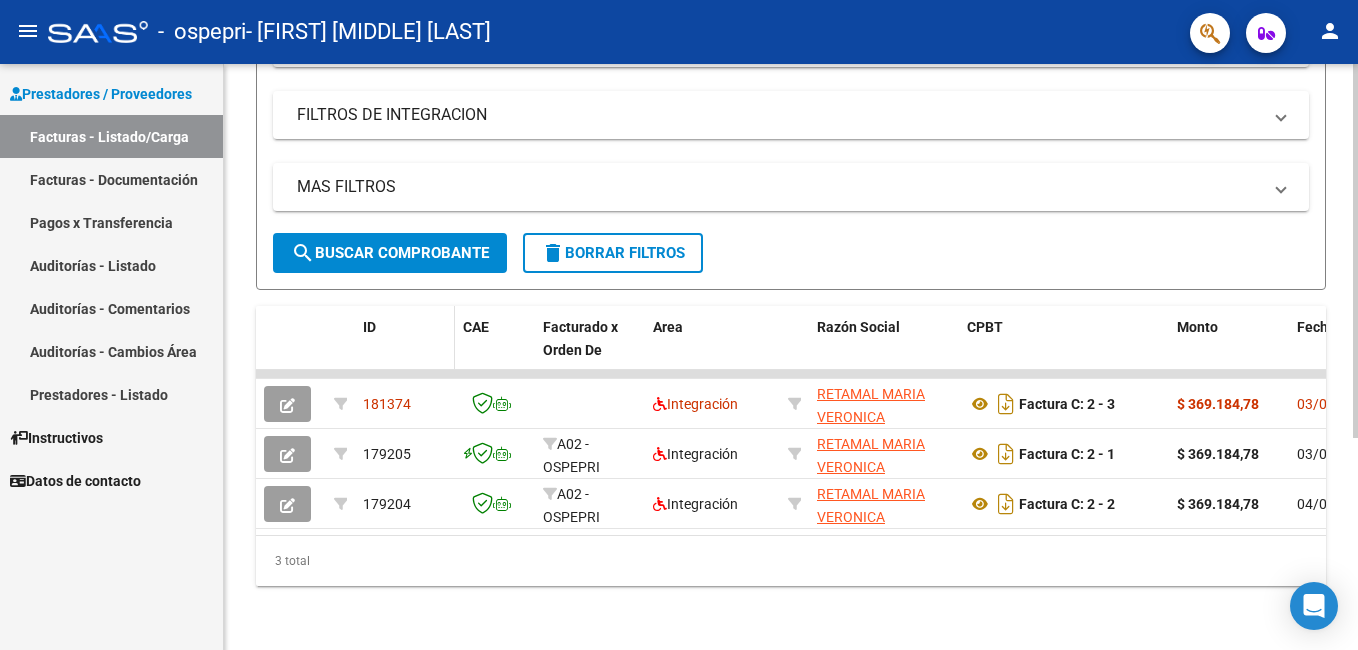 click on "ID" 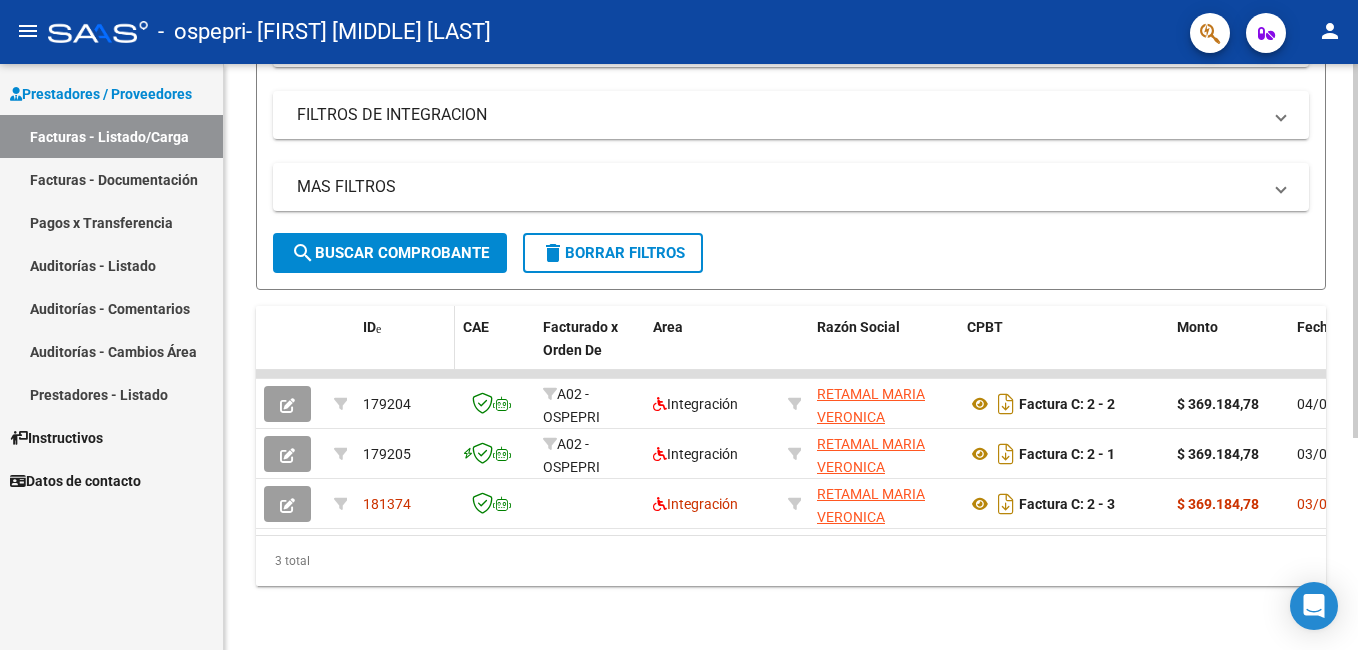 click 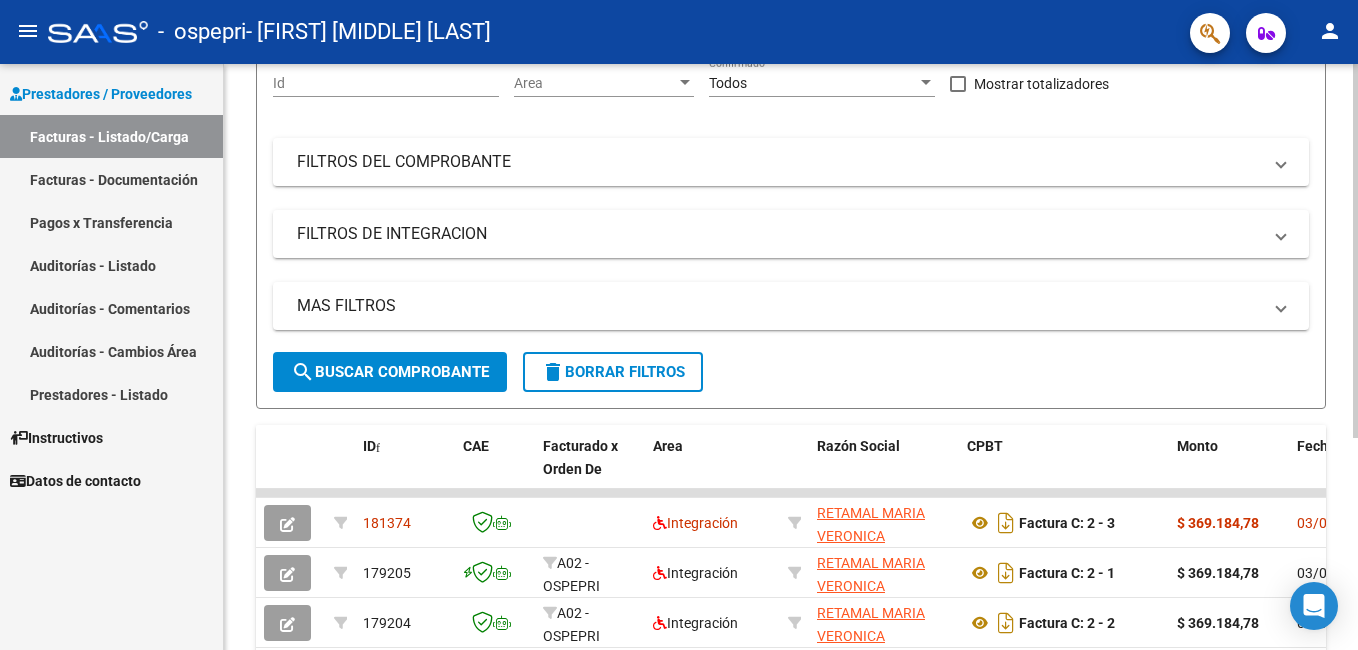 scroll, scrollTop: 0, scrollLeft: 0, axis: both 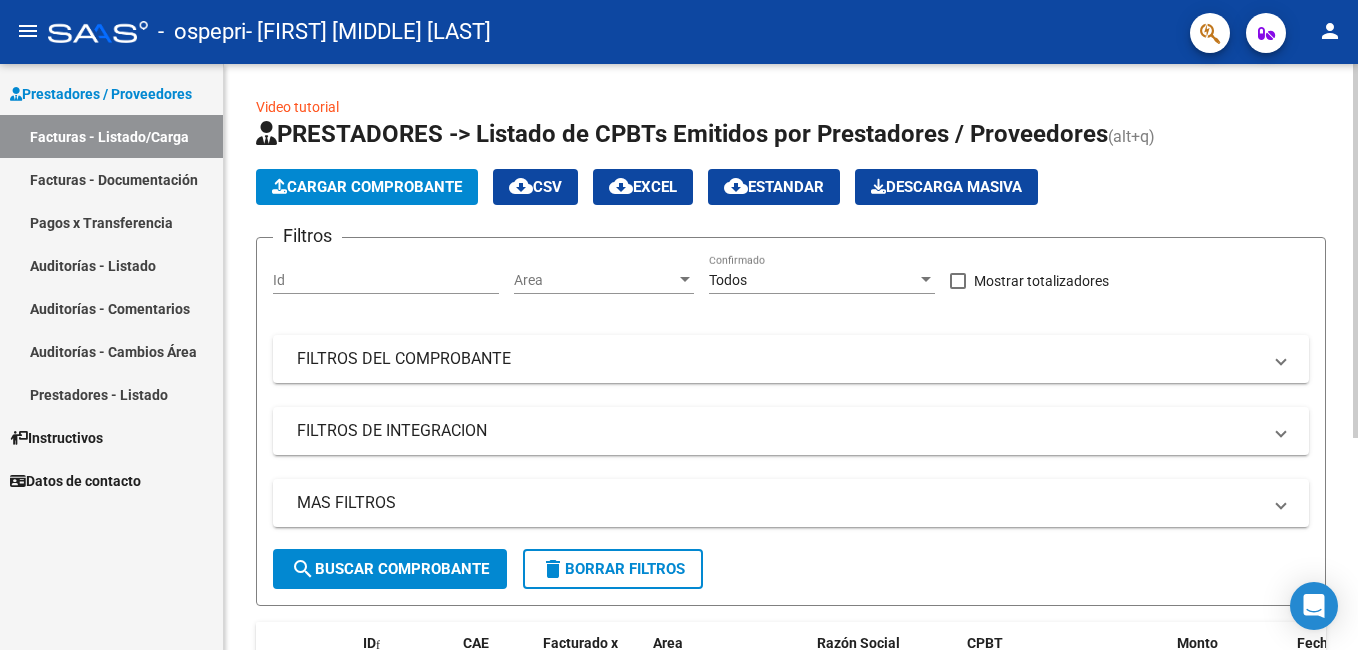 click on "menu -   ospepri   - [FIRST] [MIDDLE] [LAST] person    Prestadores / Proveedores Facturas - Listado/Carga Facturas - Documentación Pagos x Transferencia Auditorías - Listado Auditorías - Comentarios Auditorías - Cambios Área Prestadores - Listado    Instructivos    Datos de contacto  Video tutorial   PRESTADORES -> Listado de CPBTs Emitidos por Prestadores / Proveedores (alt+q)   Cargar Comprobante
cloud_download  CSV  cloud_download  EXCEL  cloud_download  Estandar   Descarga Masiva
Filtros Id Area Area Todos Confirmado   Mostrar totalizadores   FILTROS DEL COMPROBANTE  Comprobante Tipo Comprobante Tipo Start date – End date Fec. Comprobante Desde / Hasta Días Emisión Desde(cant. días) Días Emisión Hasta(cant. días) CUIT / Razón Social Pto. Venta Nro. Comprobante Código SSS CAE Válido CAE Válido Todos Cargado Módulo Hosp. Todos Tiene facturacion Apócrifa Hospital Refes  FILTROS DE INTEGRACION  Período De Prestación Campos del Archivo de Rendición Devuelto x SSS (dr_envio) Todos" 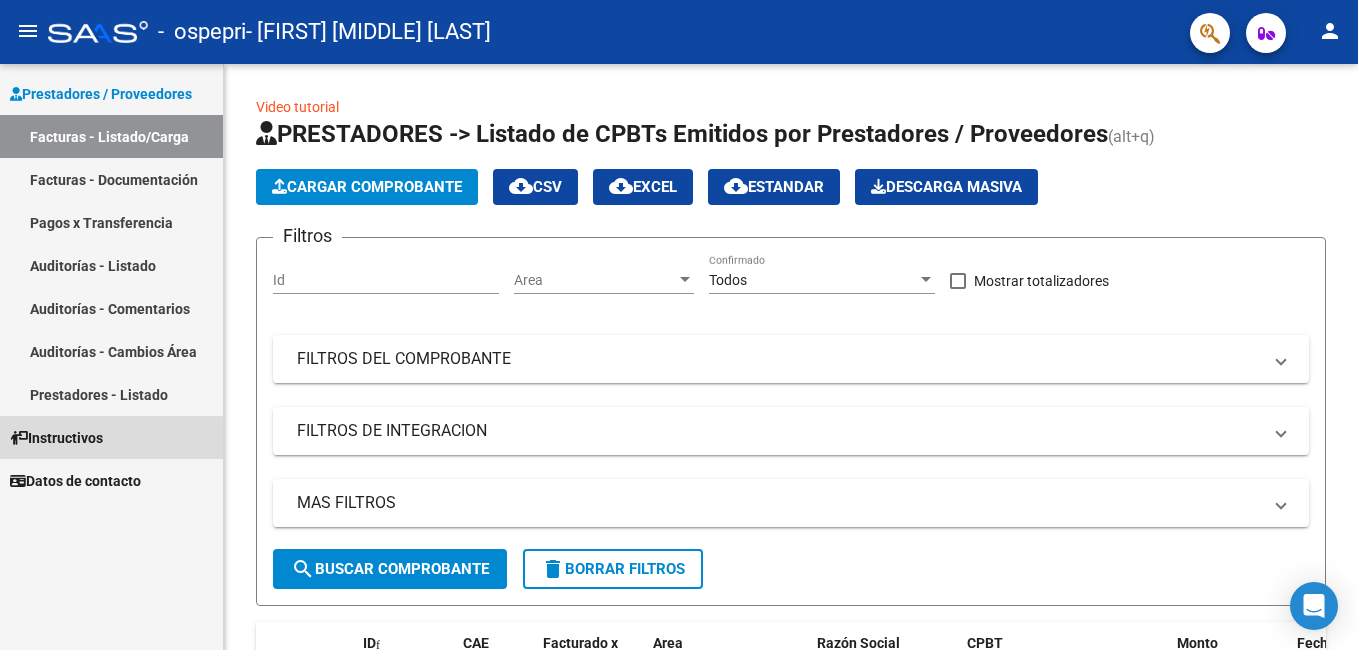 click on "Instructivos" at bounding box center [56, 438] 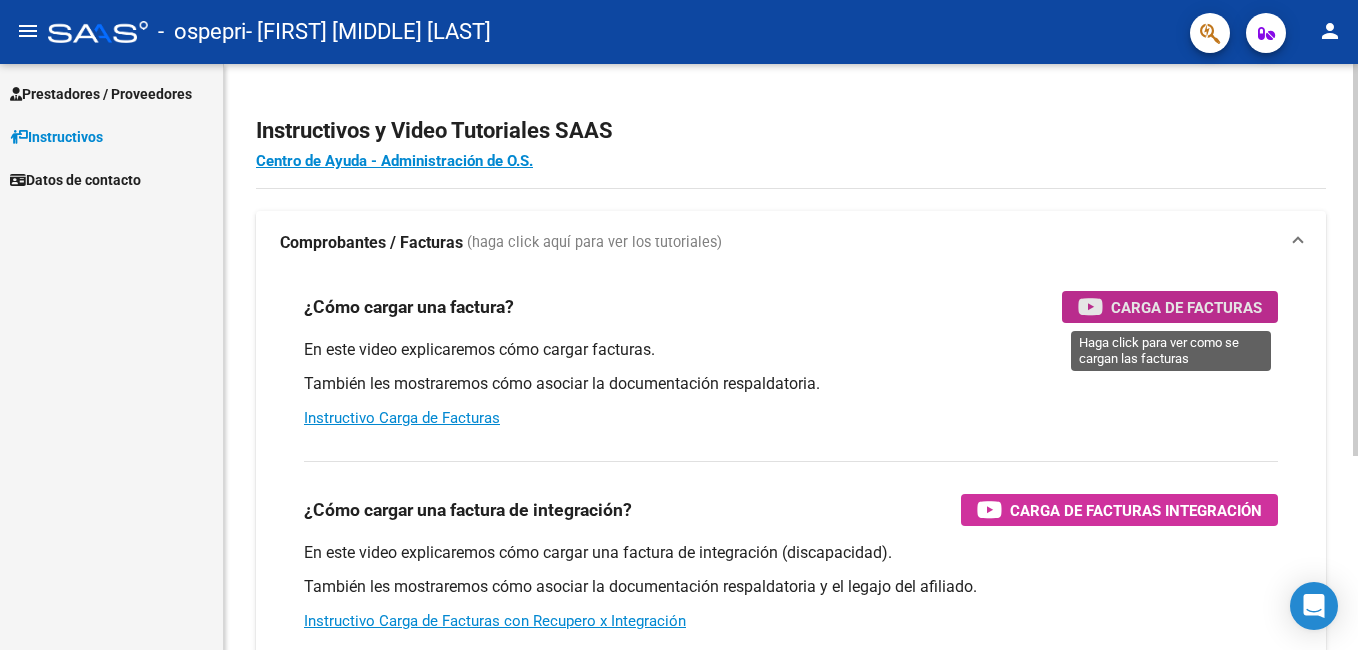 click on "Carga de Facturas" at bounding box center [1186, 307] 